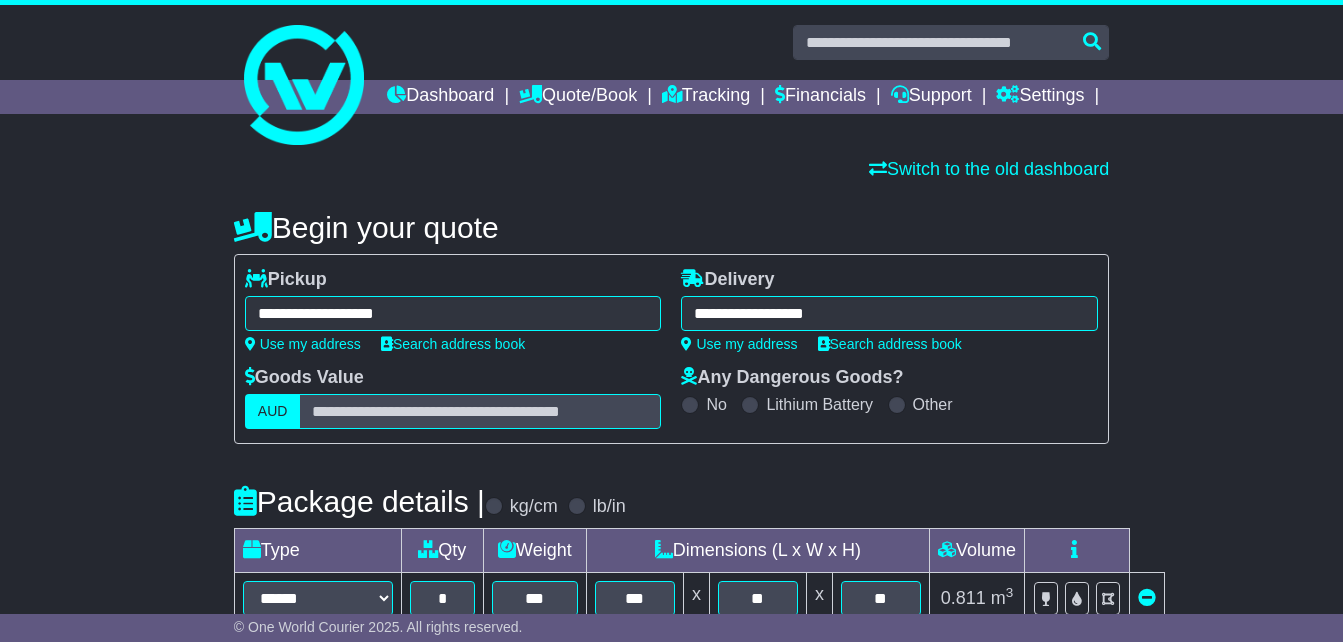 select on "*****" 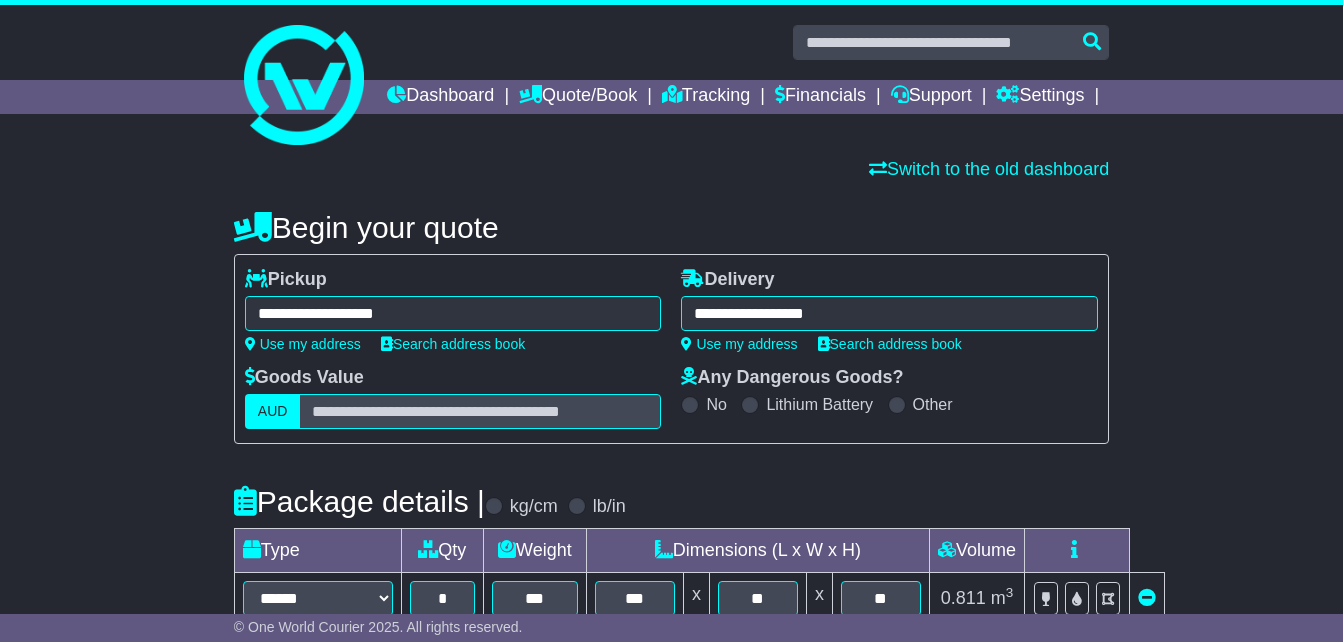 scroll, scrollTop: 0, scrollLeft: 0, axis: both 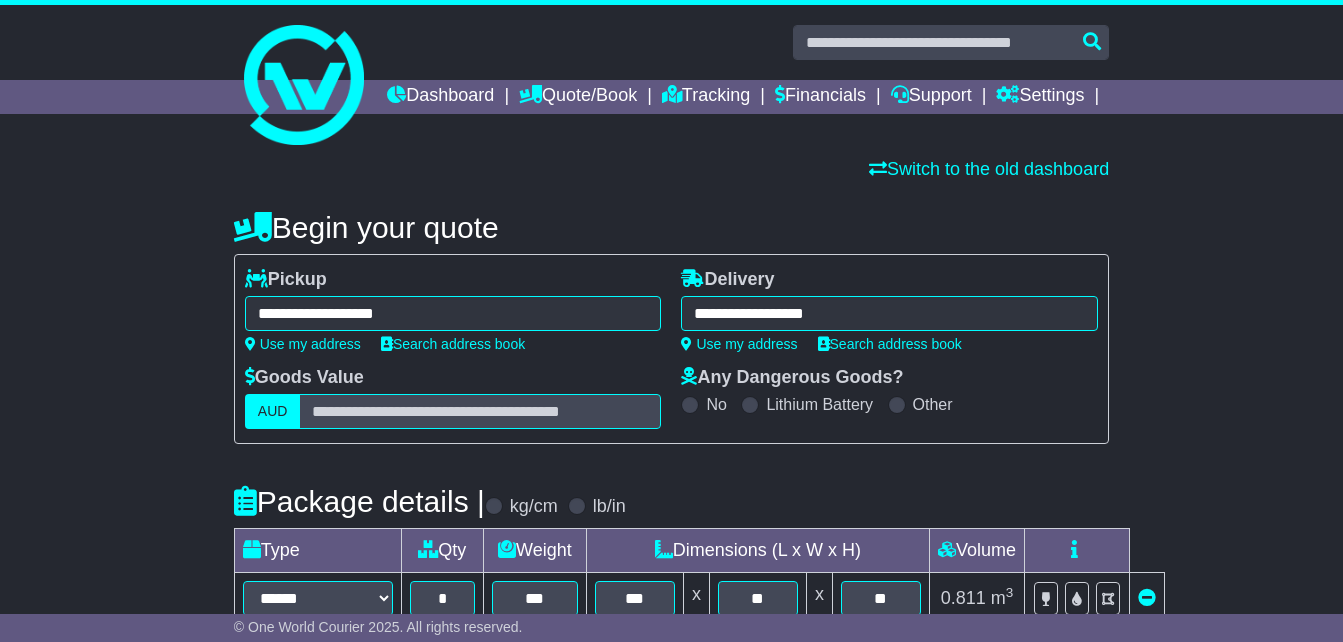 click on "**********" at bounding box center (889, 313) 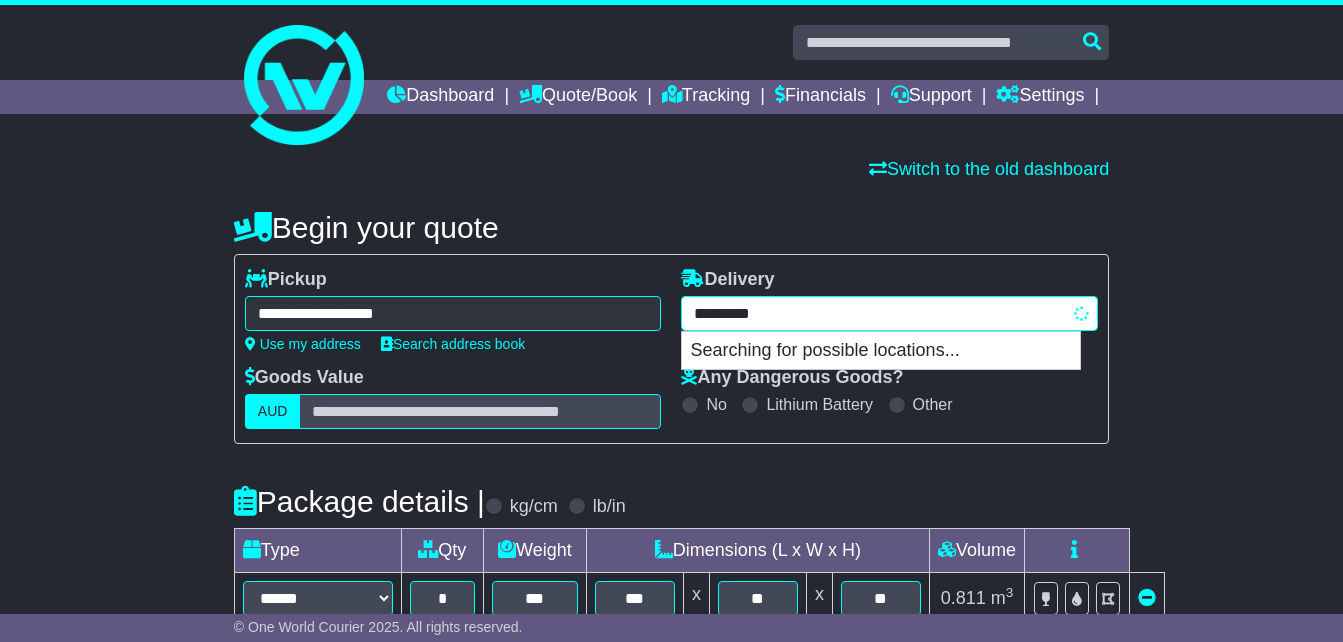 drag, startPoint x: 872, startPoint y: 345, endPoint x: 425, endPoint y: 306, distance: 448.69812 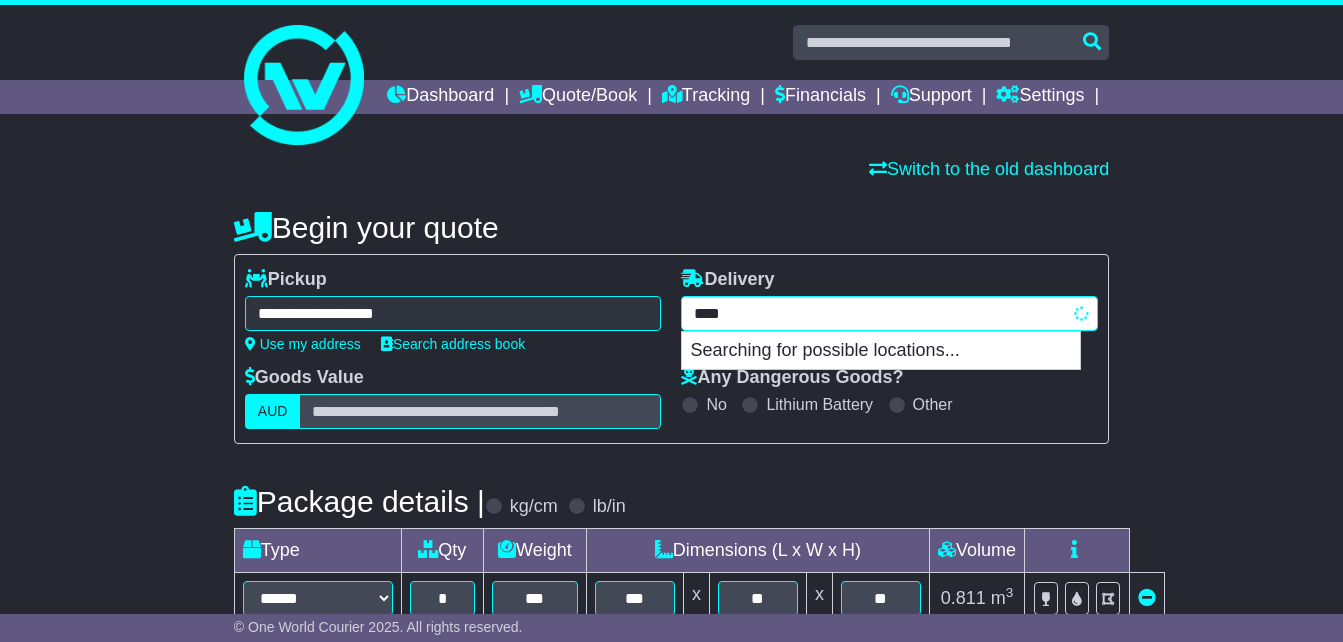 type on "*****" 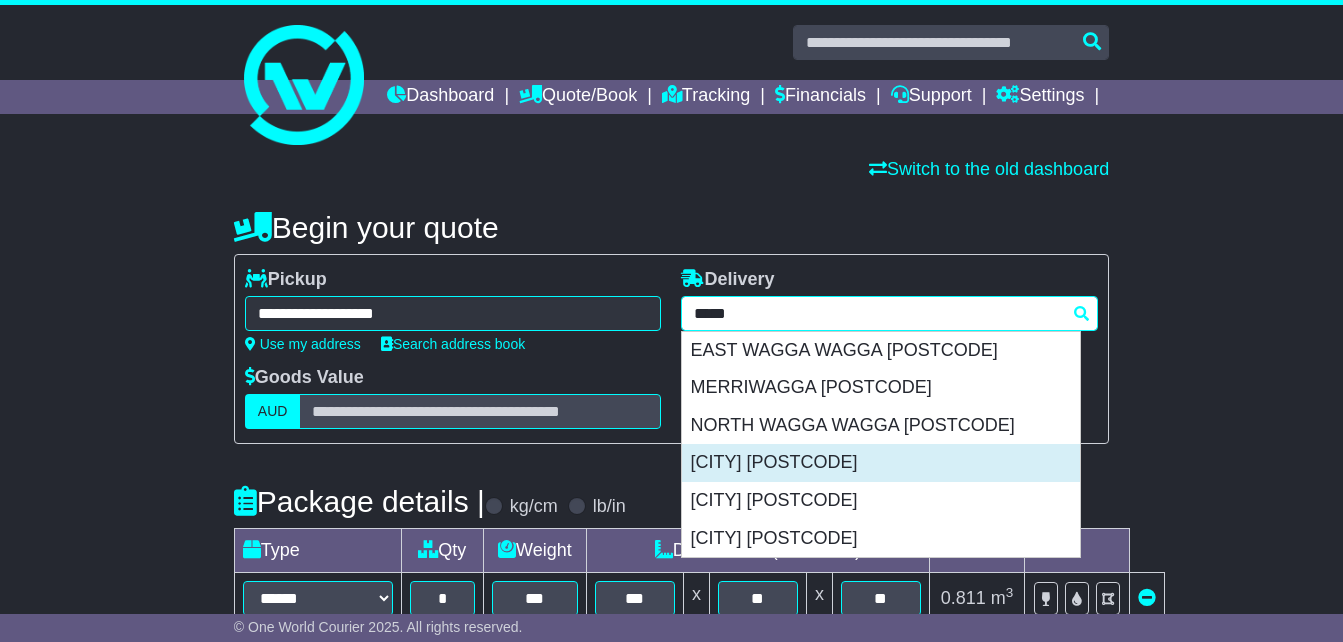 click on "[CITY] [POSTCODE]" at bounding box center (881, 463) 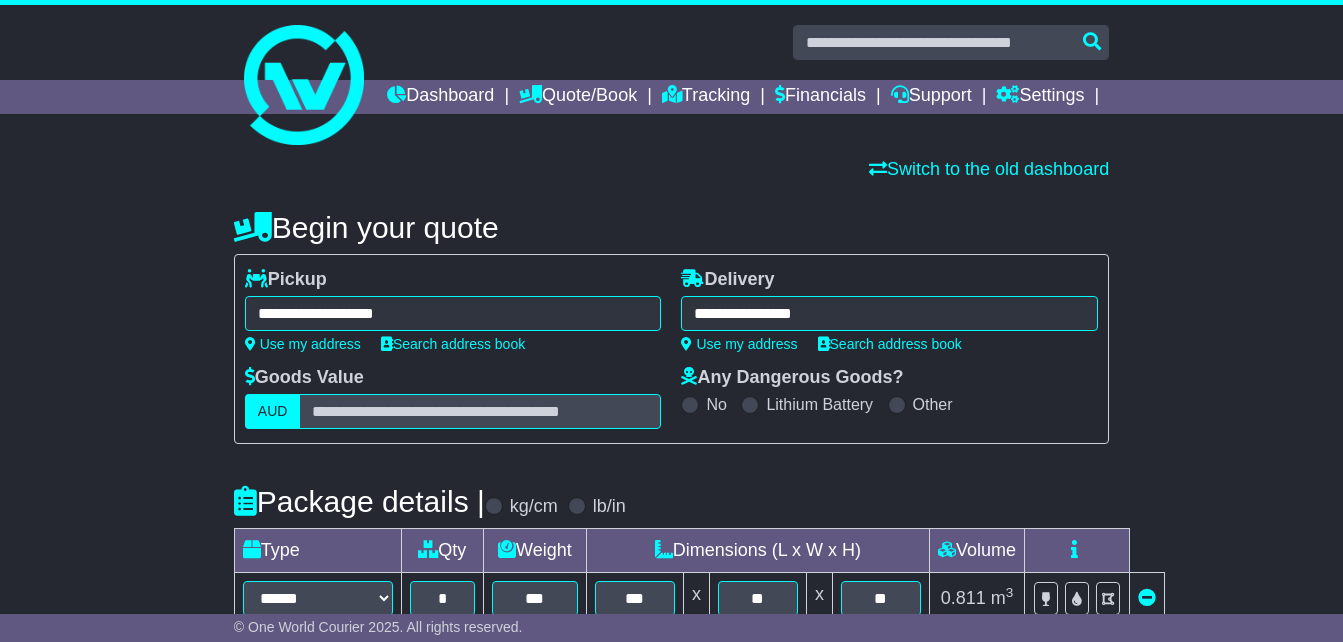 type on "**********" 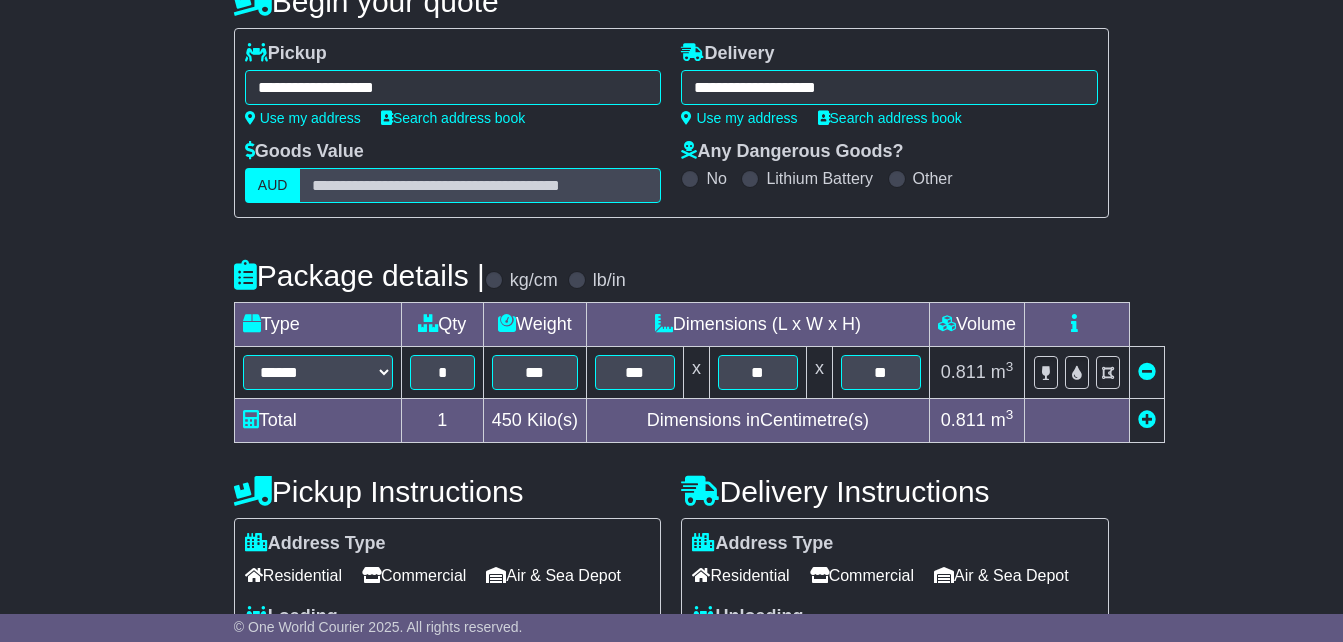 scroll, scrollTop: 300, scrollLeft: 0, axis: vertical 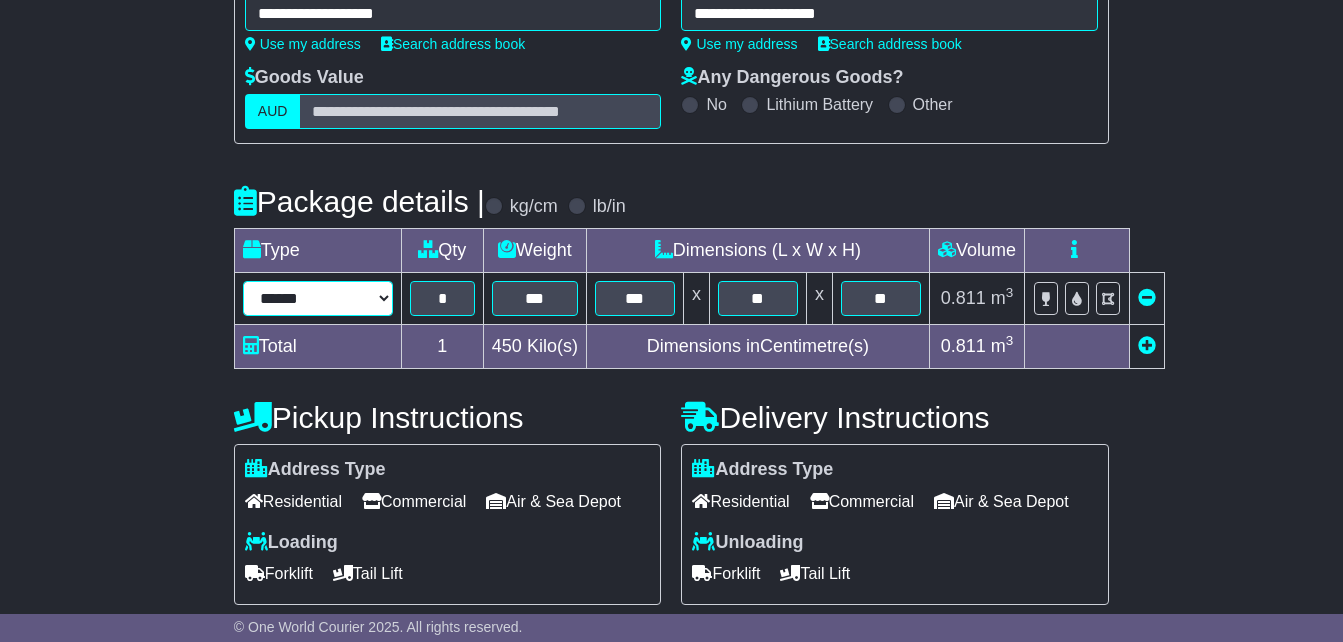 click on "**********" at bounding box center (318, 298) 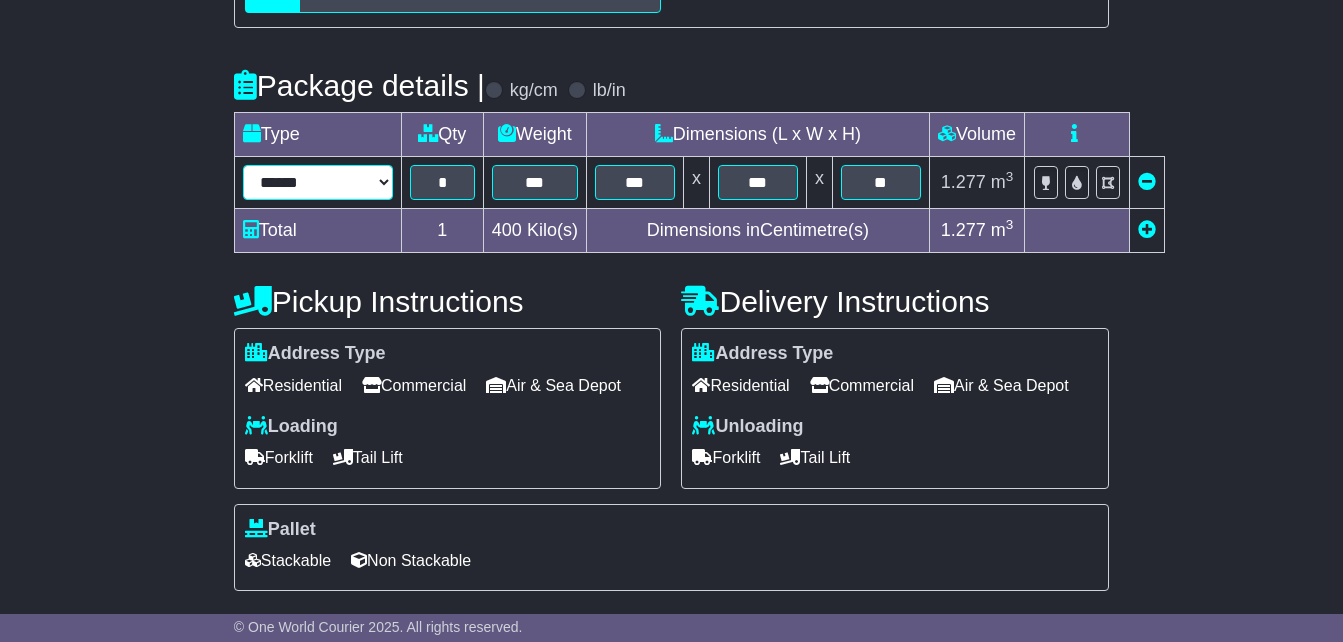 scroll, scrollTop: 662, scrollLeft: 0, axis: vertical 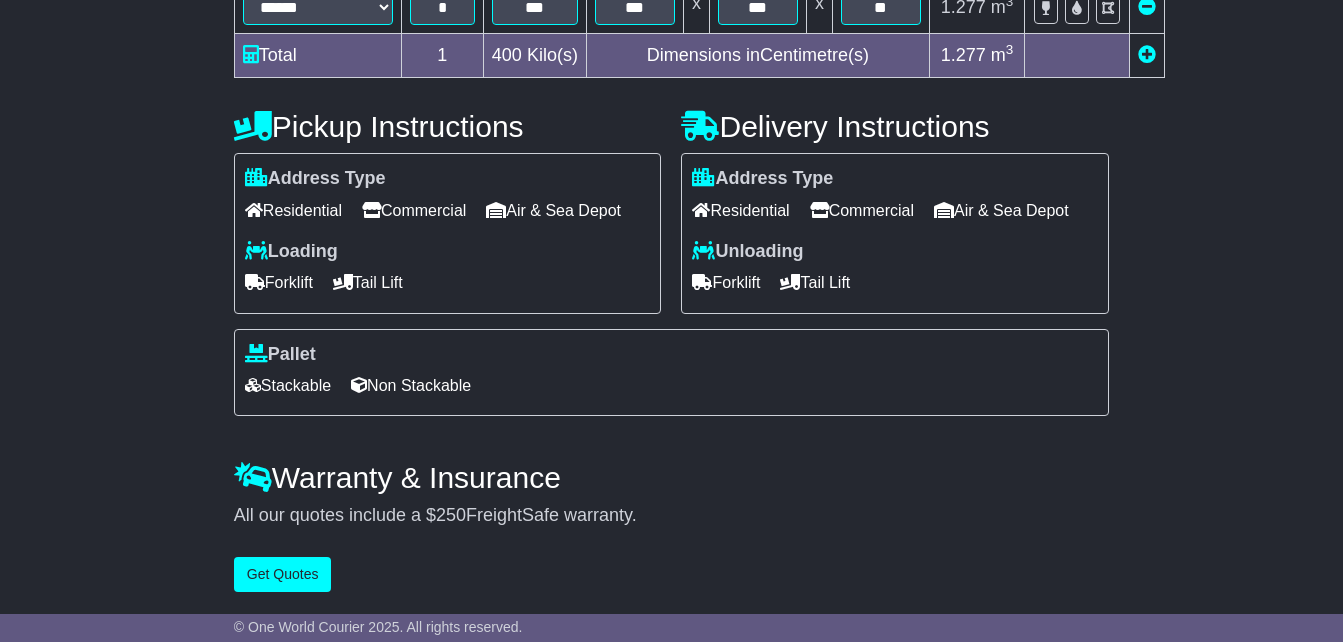 click on "Residential" at bounding box center (740, 210) 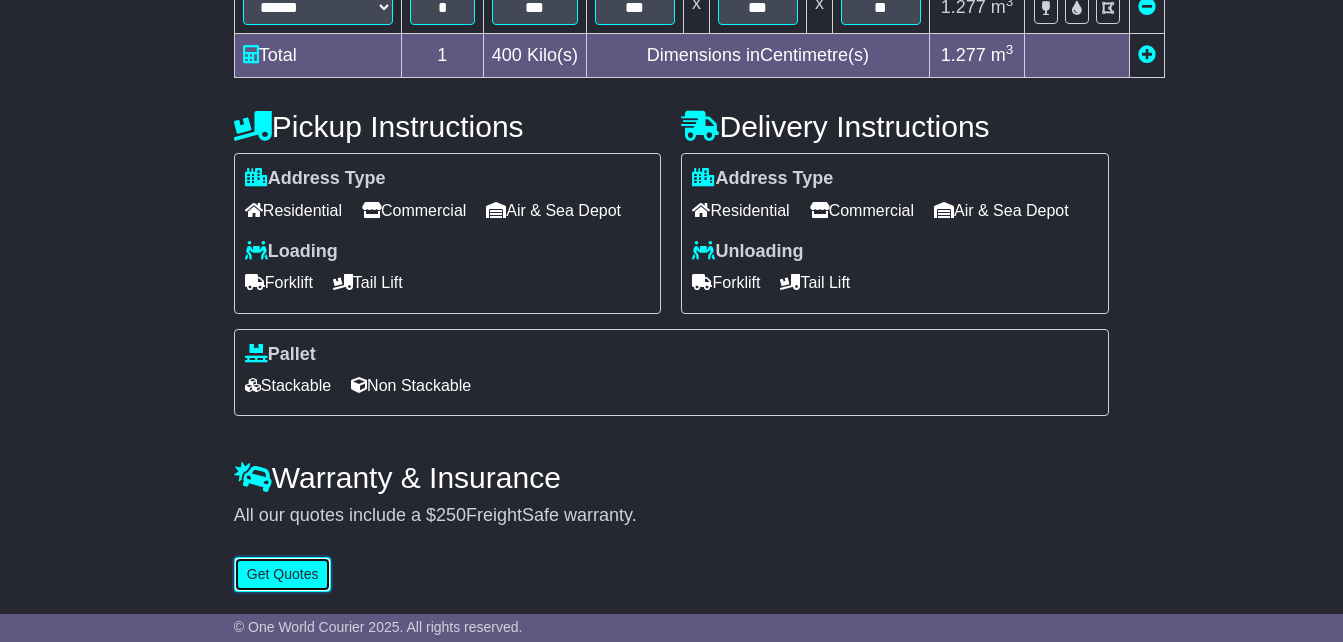 click on "Get Quotes" at bounding box center [283, 574] 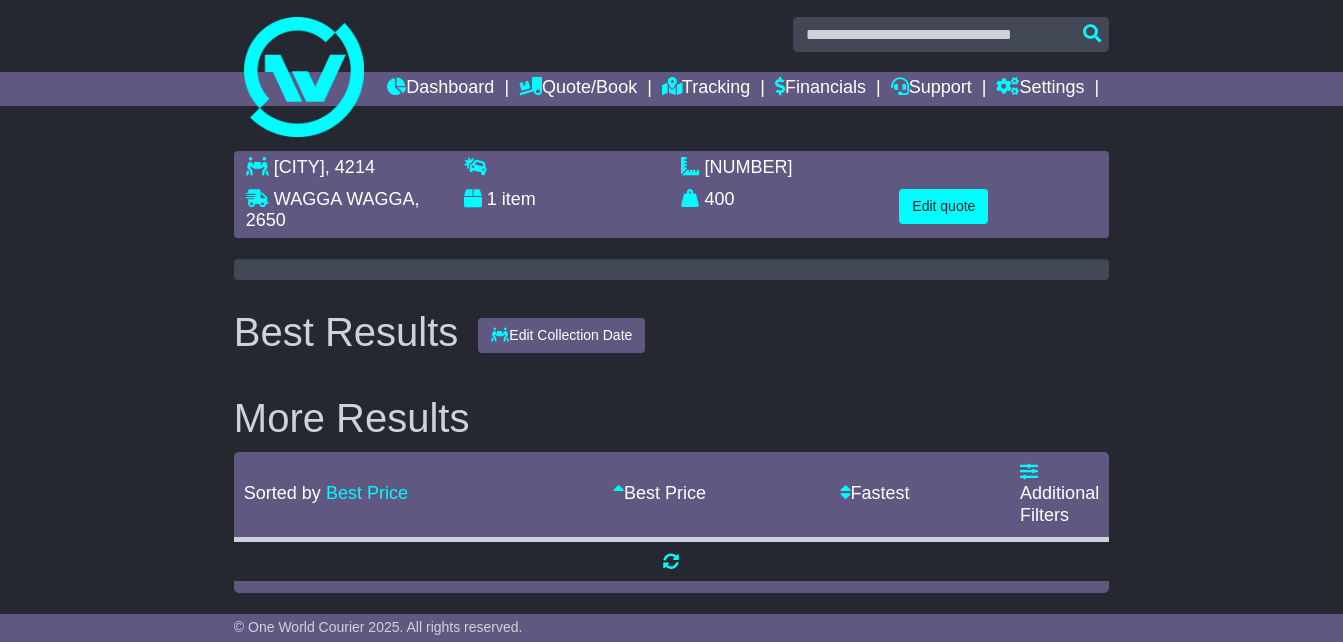 scroll, scrollTop: 0, scrollLeft: 0, axis: both 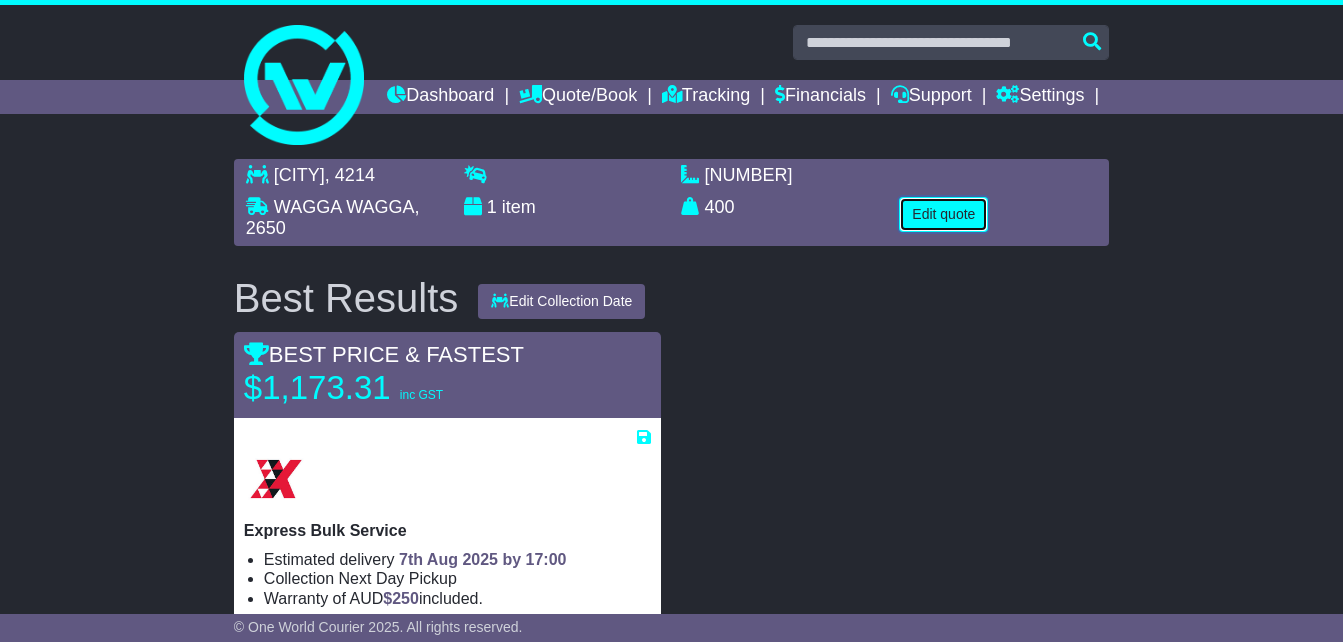 click on "Edit quote" at bounding box center (943, 214) 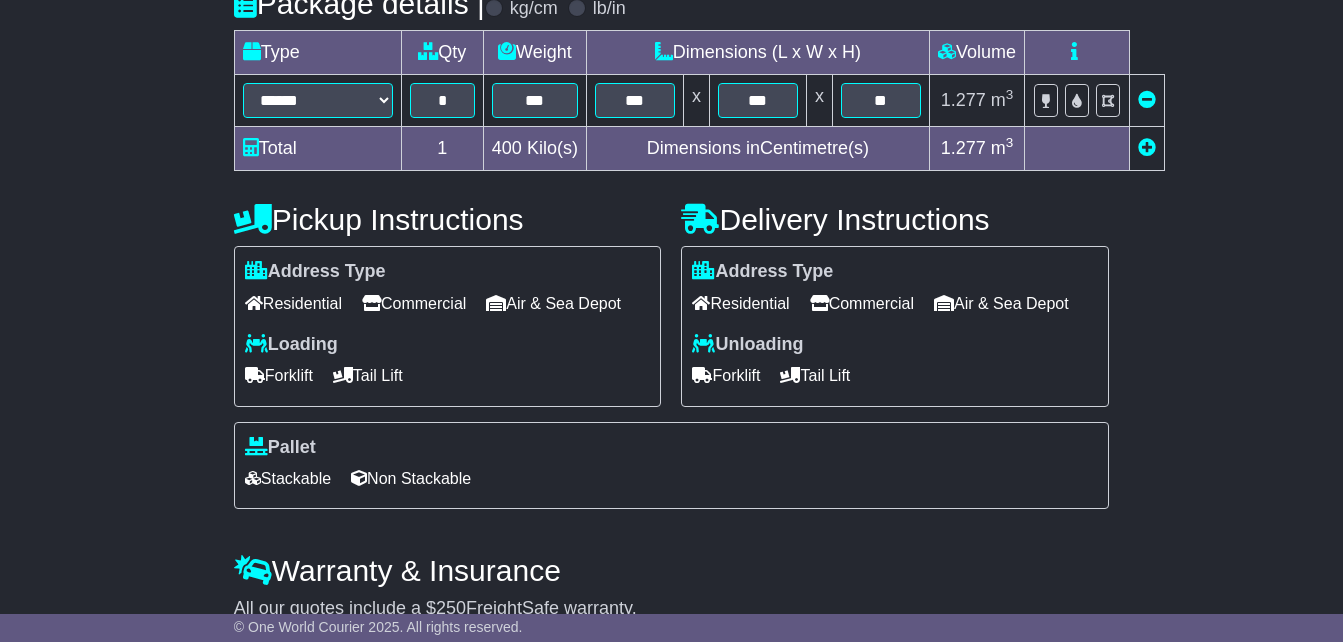 scroll, scrollTop: 500, scrollLeft: 0, axis: vertical 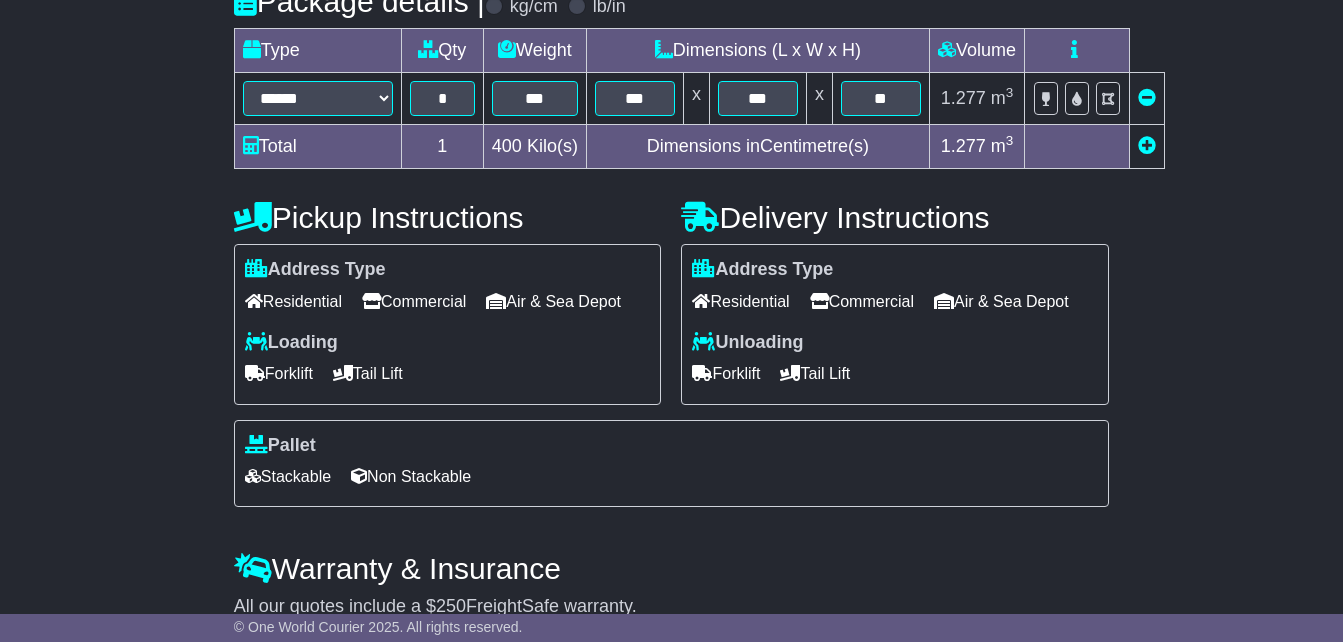 click on "Forklift" at bounding box center (726, 373) 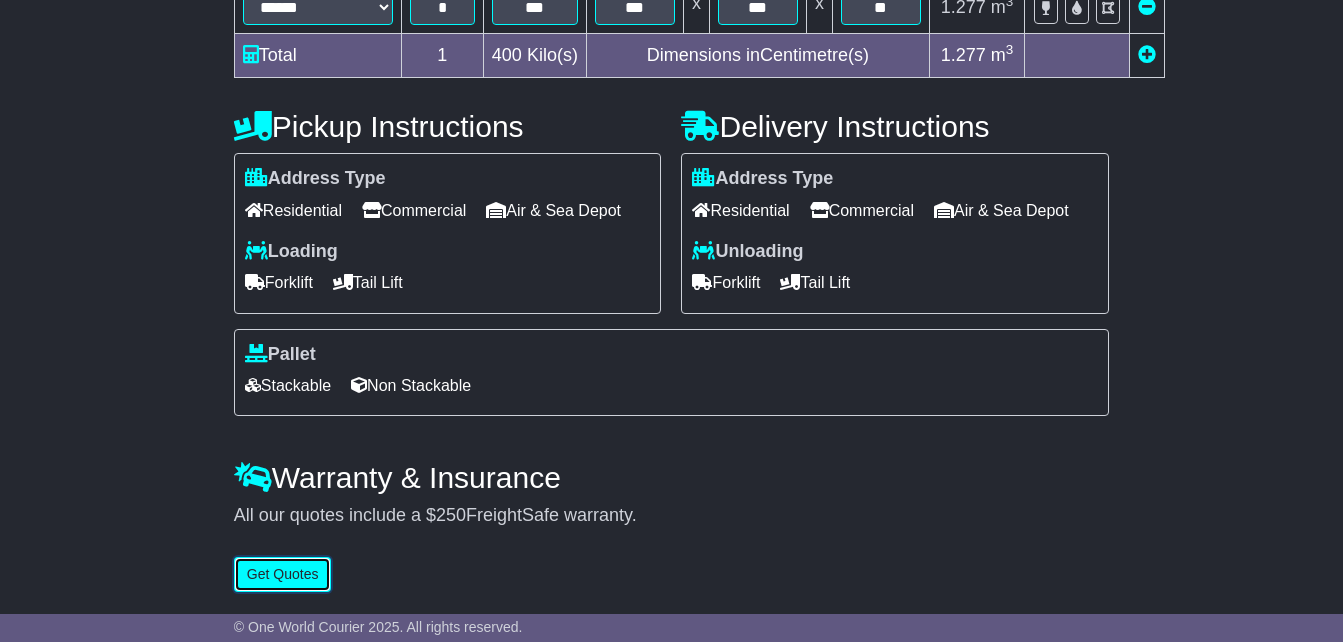 click on "Get Quotes" at bounding box center (283, 574) 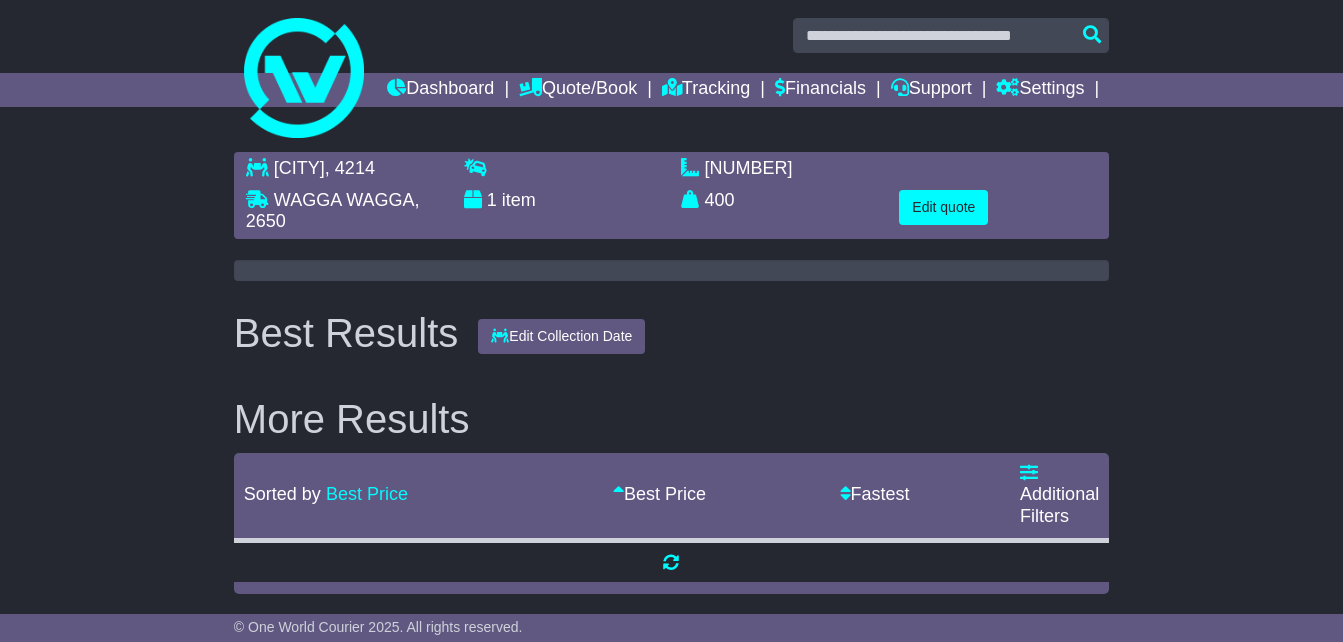 scroll, scrollTop: 0, scrollLeft: 0, axis: both 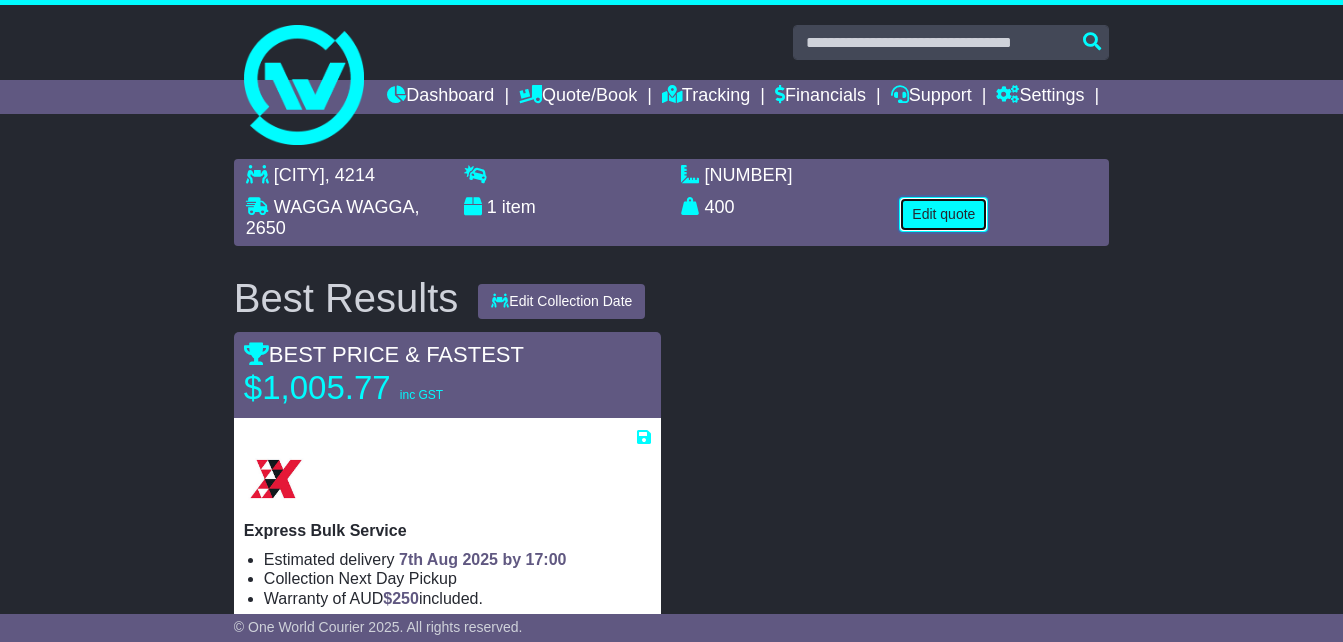 click on "Edit quote" at bounding box center [943, 214] 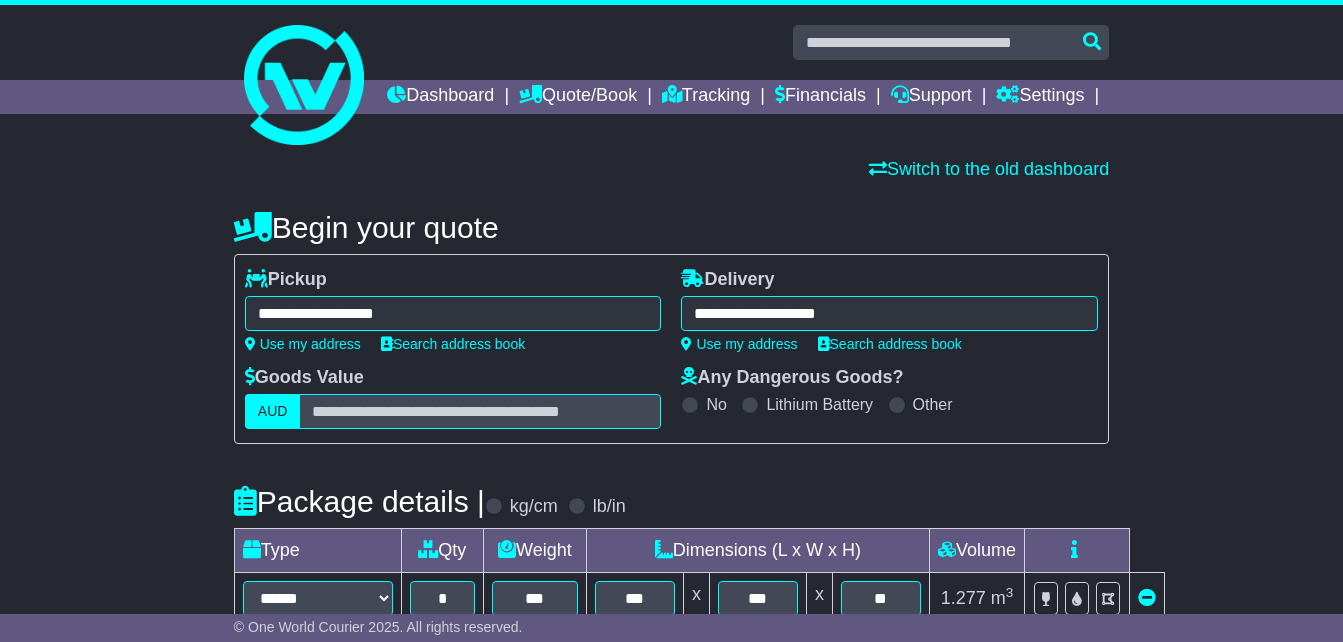 click on "**********" at bounding box center [453, 313] 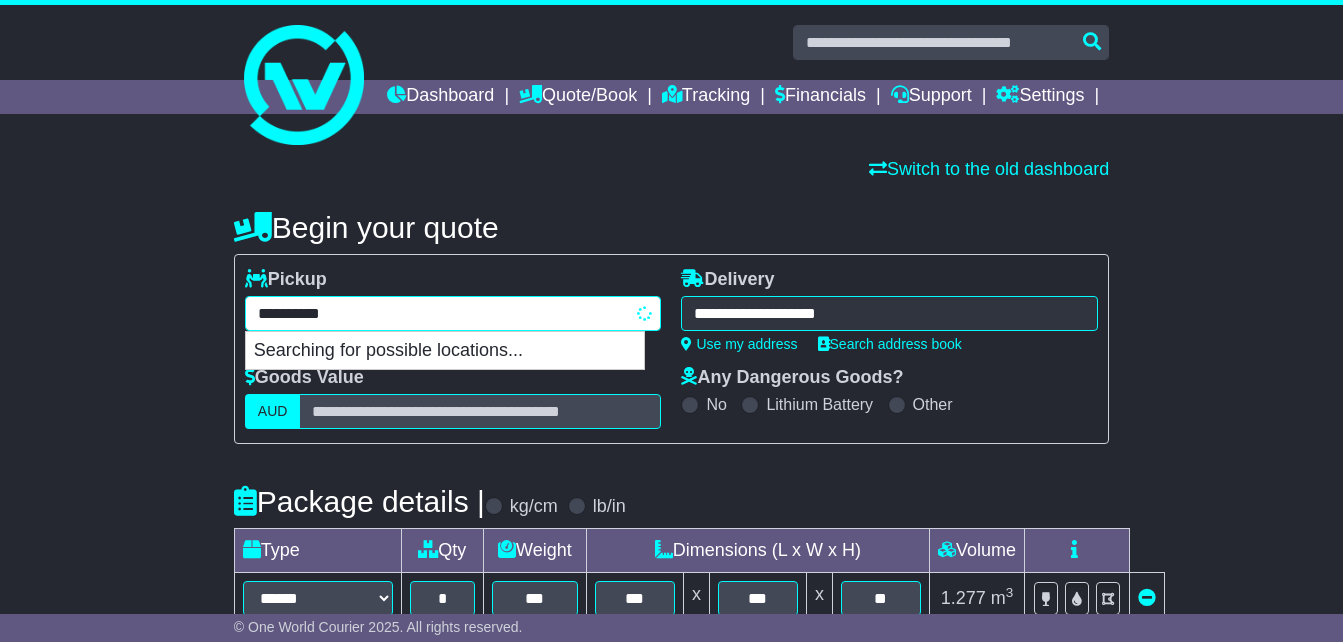 drag, startPoint x: 478, startPoint y: 341, endPoint x: 74, endPoint y: 327, distance: 404.2425 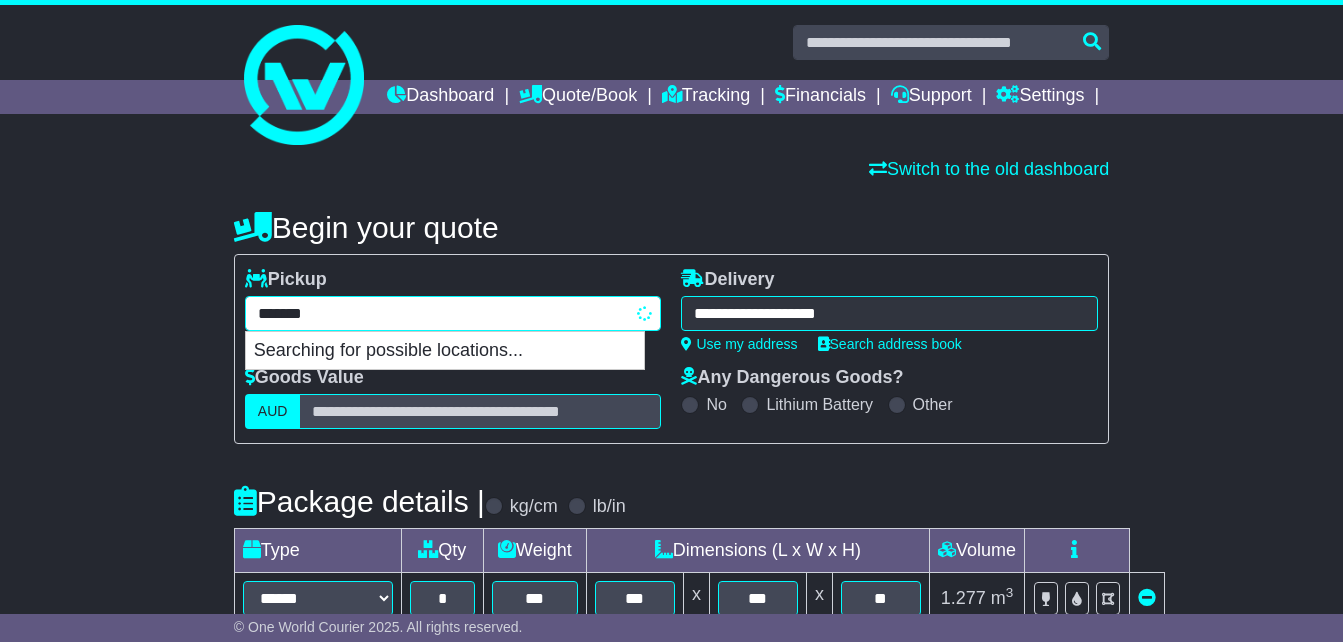 type on "********" 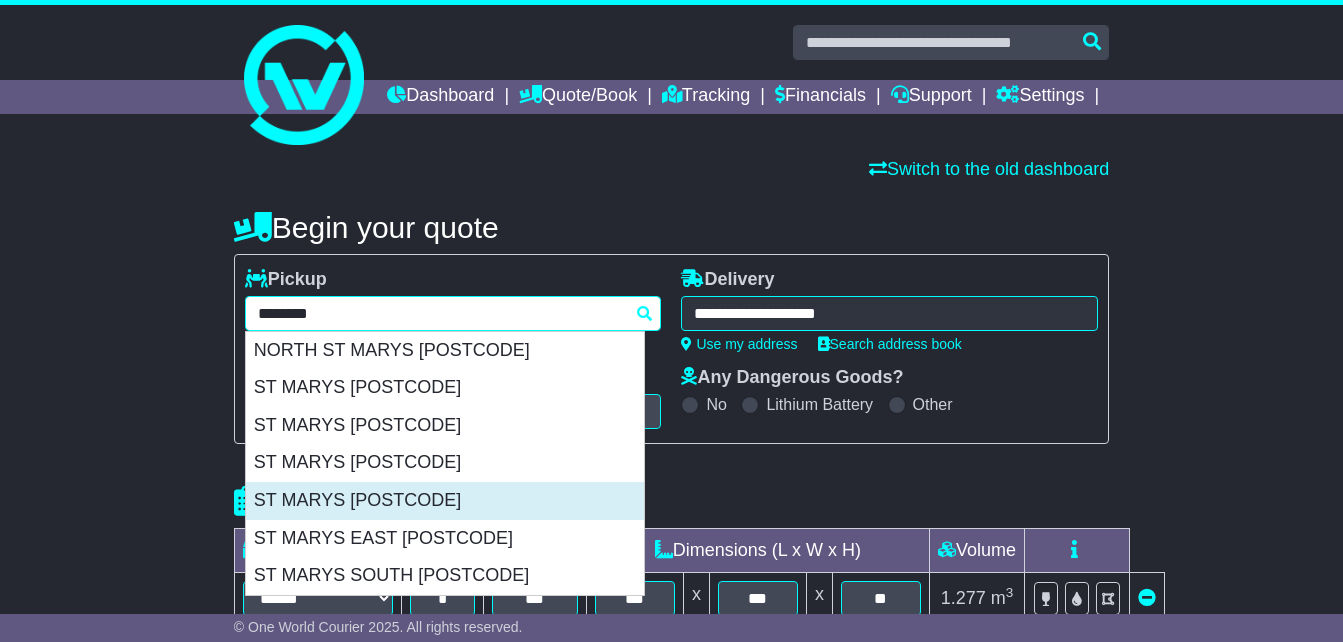 click on "ST MARYS [POSTCODE]" at bounding box center [445, 501] 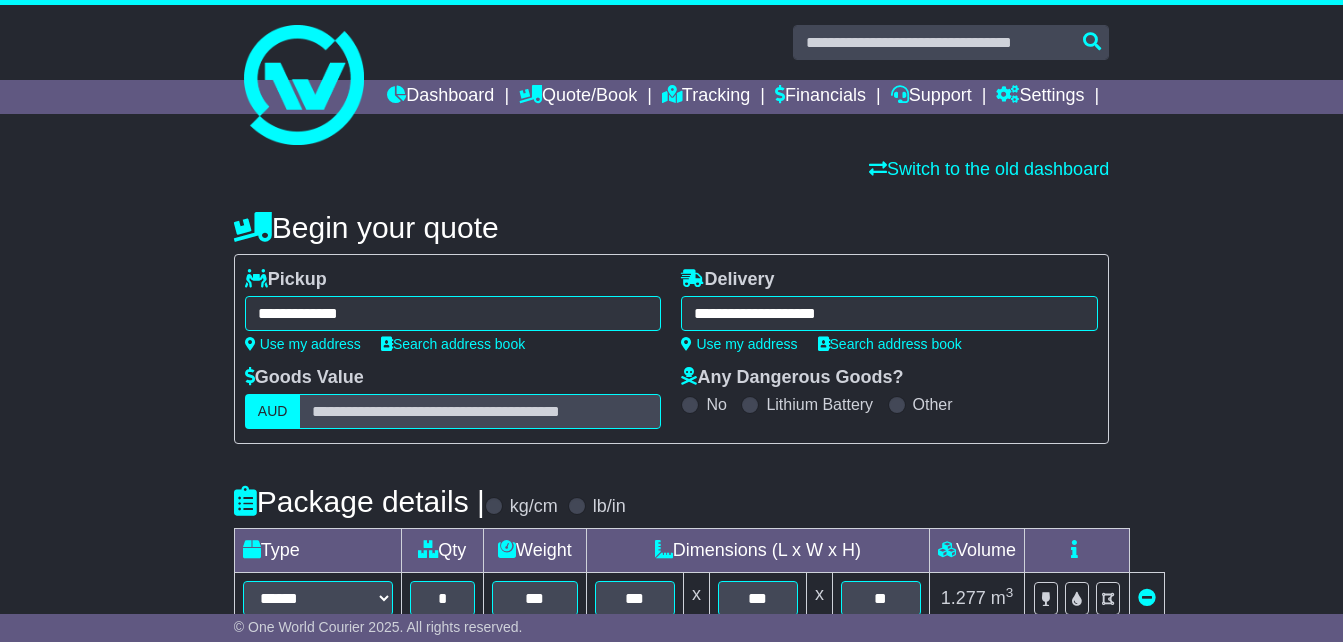 type on "**********" 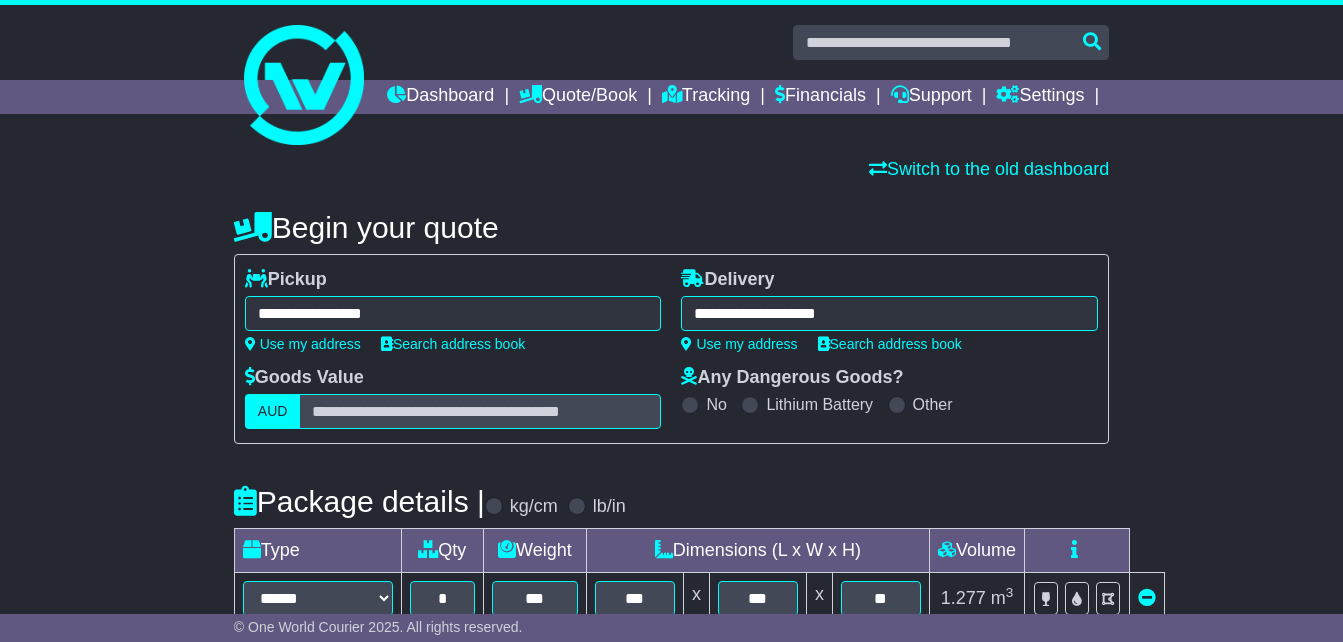 click on "**********" at bounding box center [889, 313] 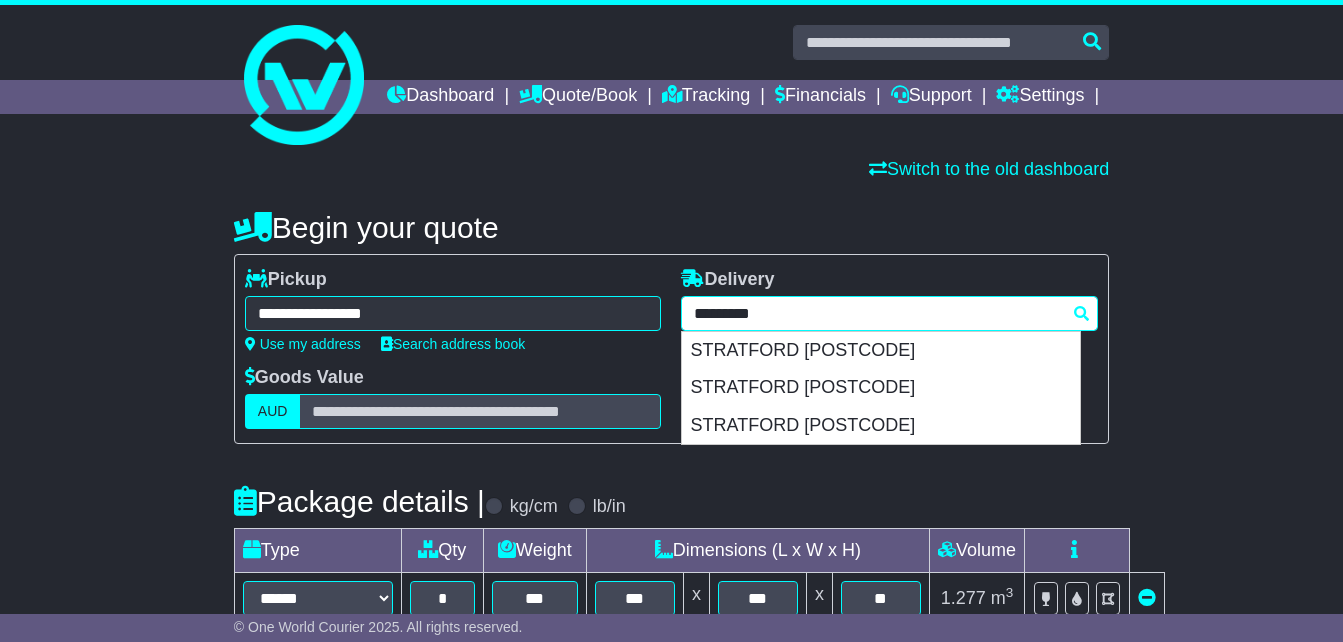 drag, startPoint x: 870, startPoint y: 343, endPoint x: 607, endPoint y: 339, distance: 263.03043 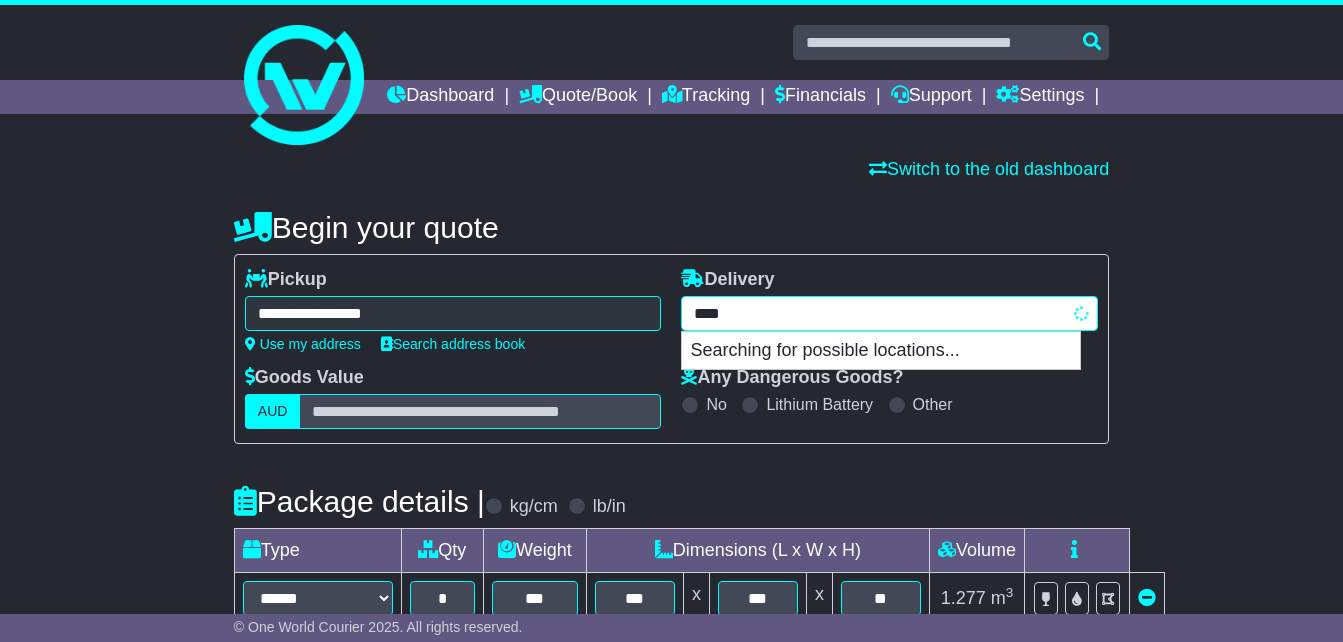 type on "*****" 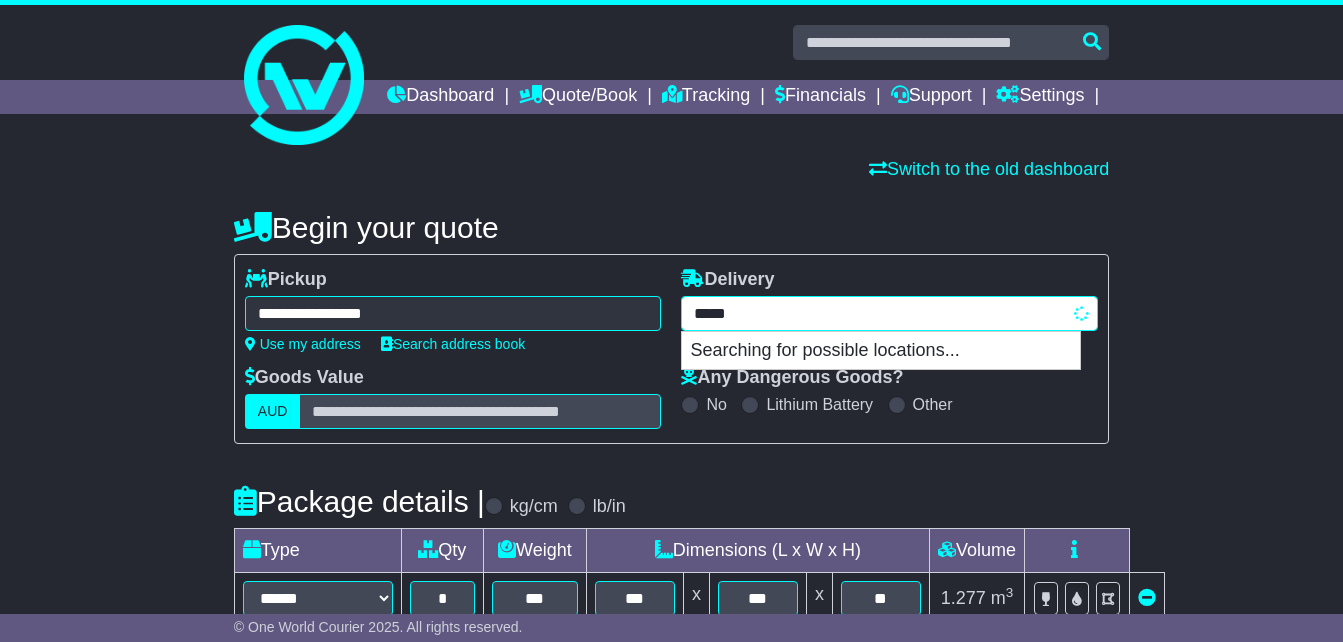 type on "******" 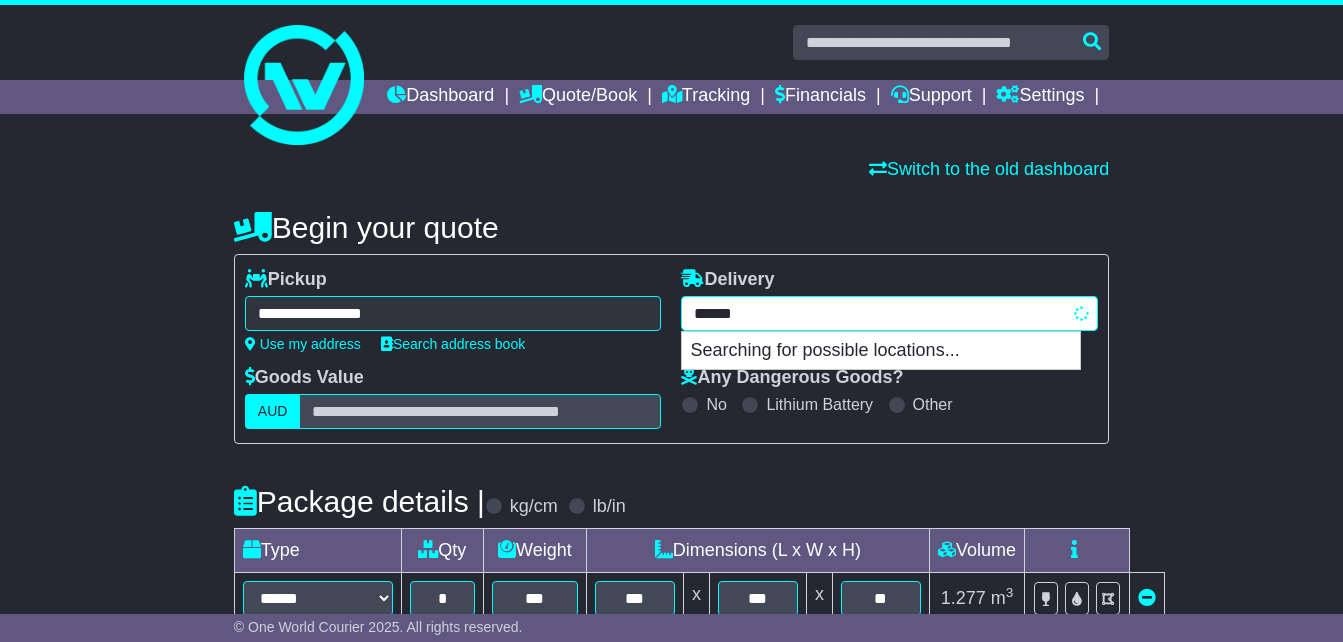 type 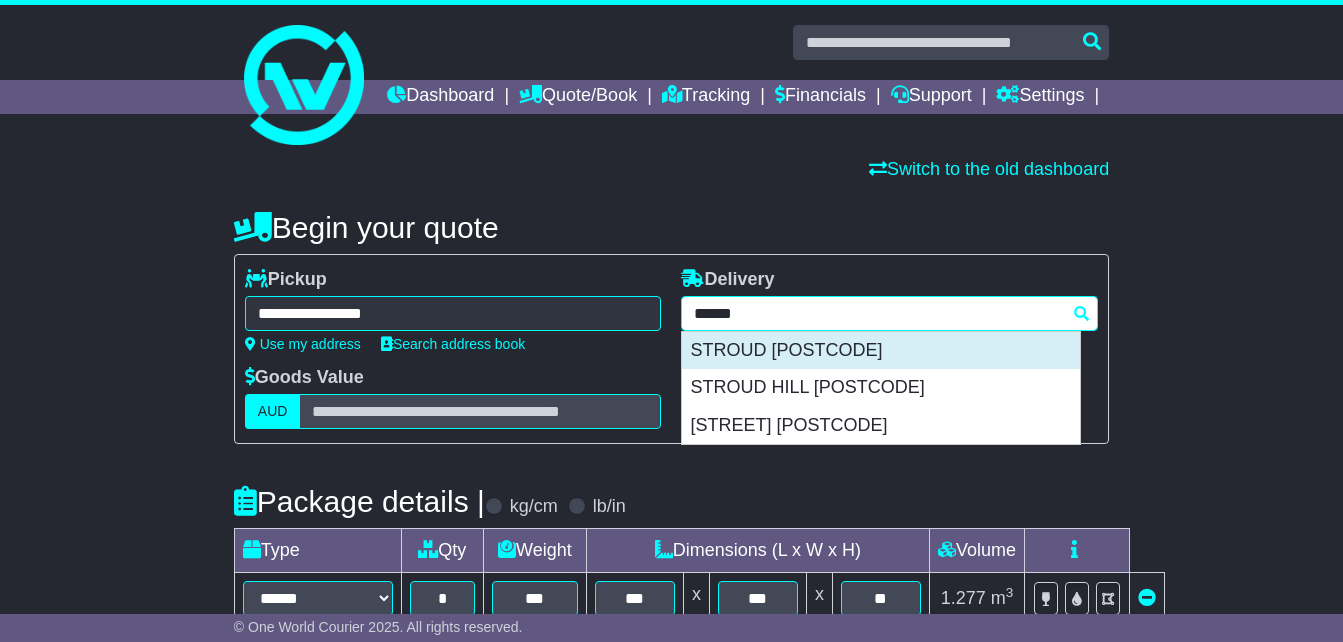 click on "STROUD [POSTCODE]" at bounding box center [881, 351] 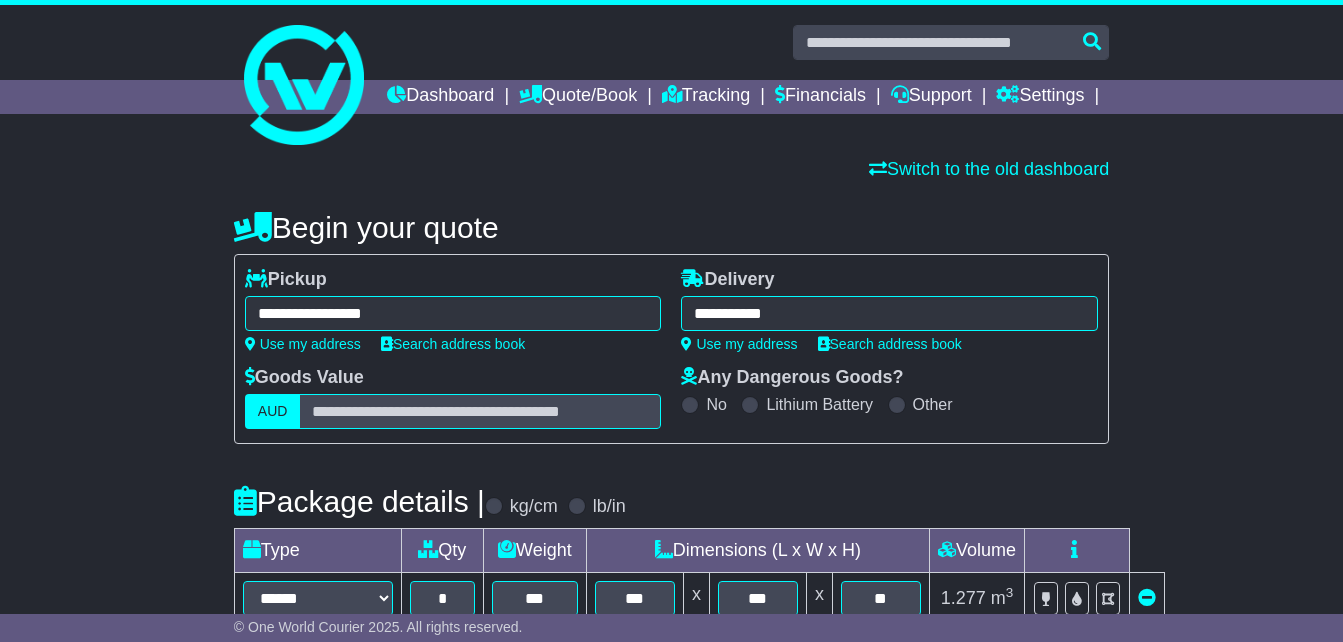 type on "**********" 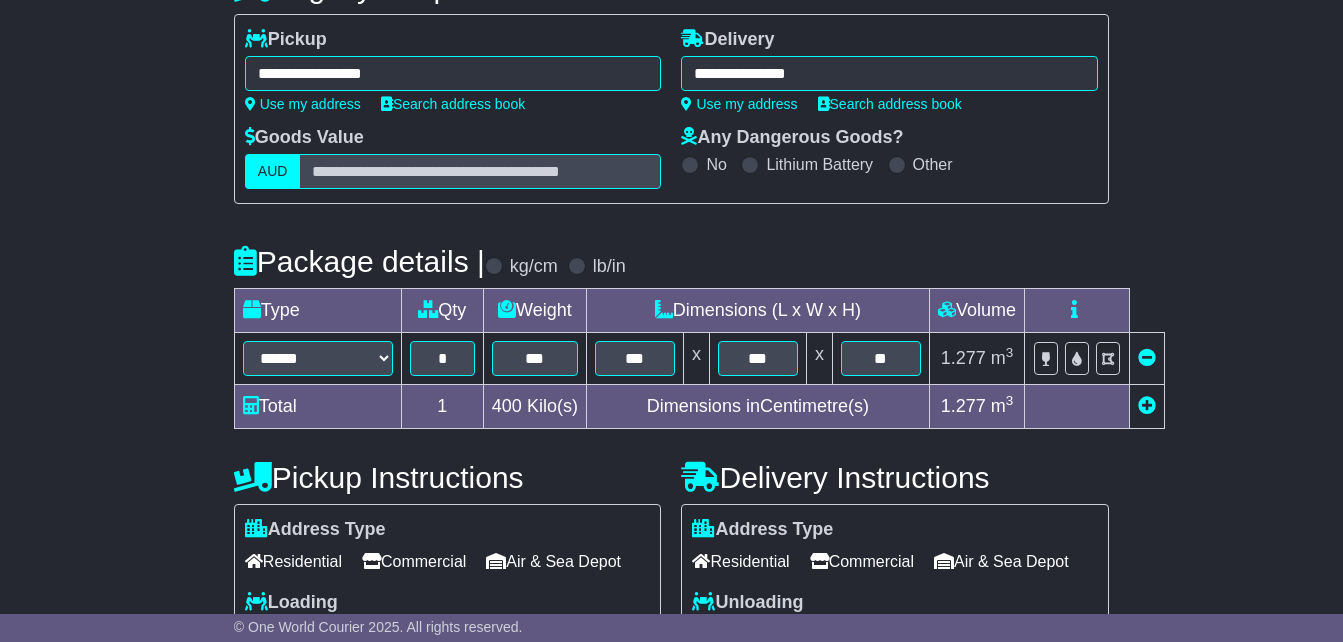 scroll, scrollTop: 400, scrollLeft: 0, axis: vertical 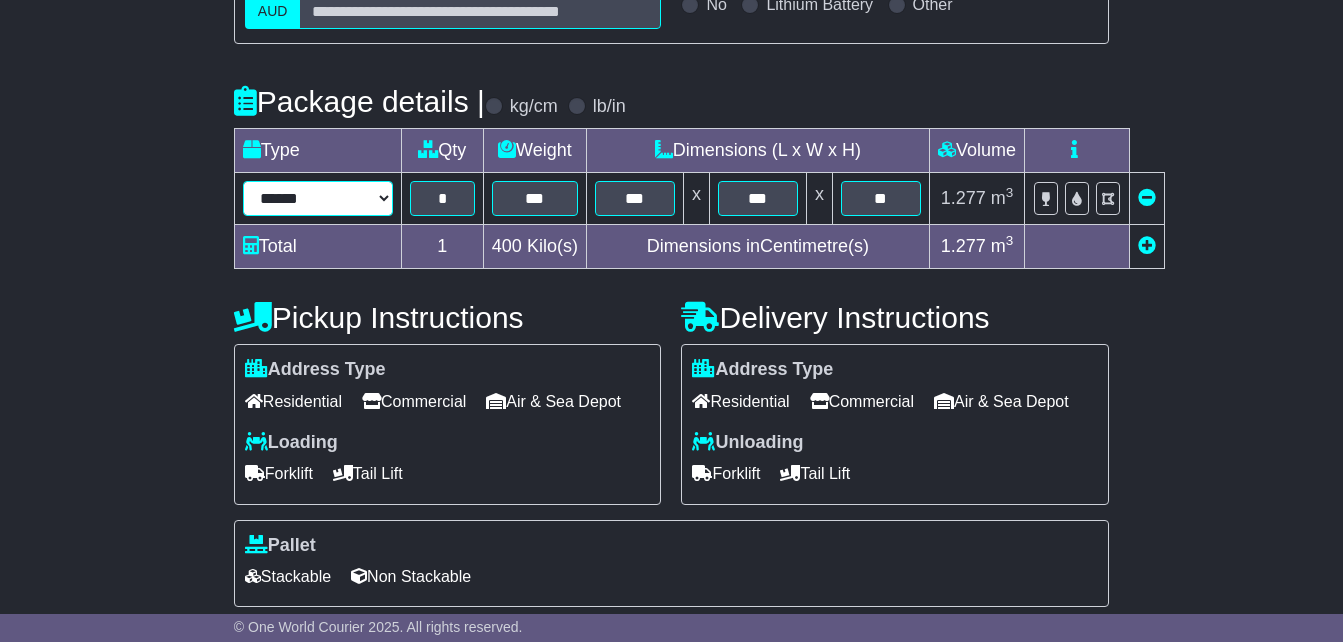 click on "**********" at bounding box center [318, 198] 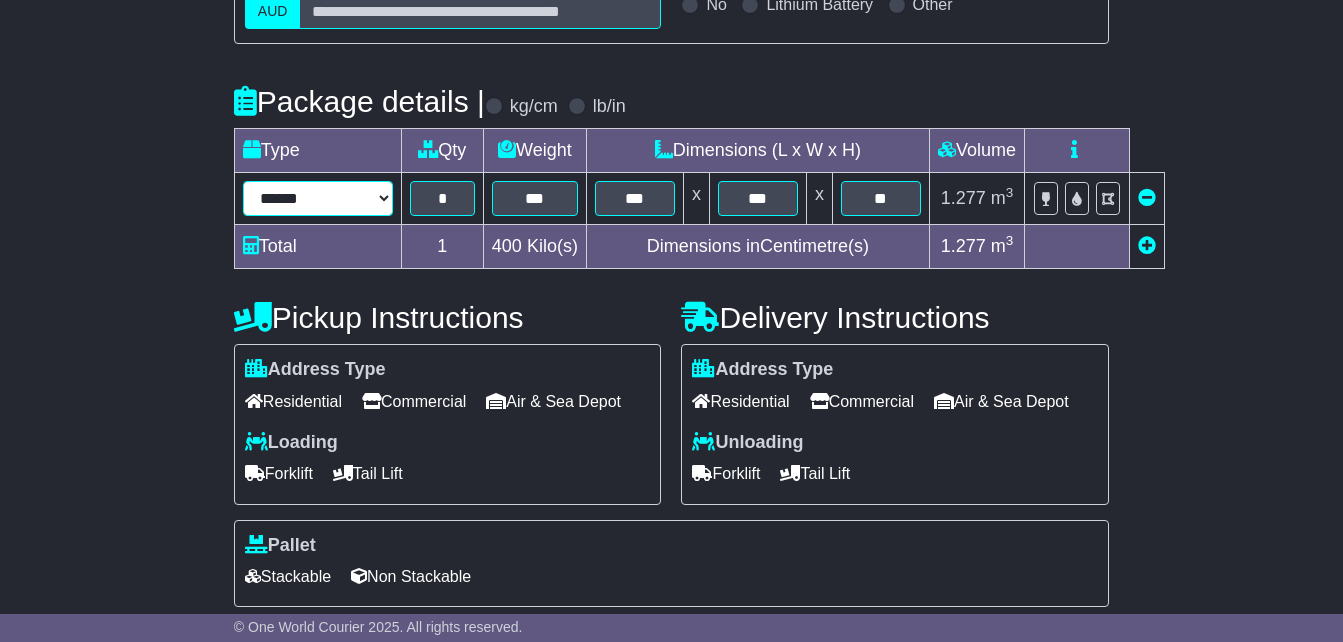 type on "***" 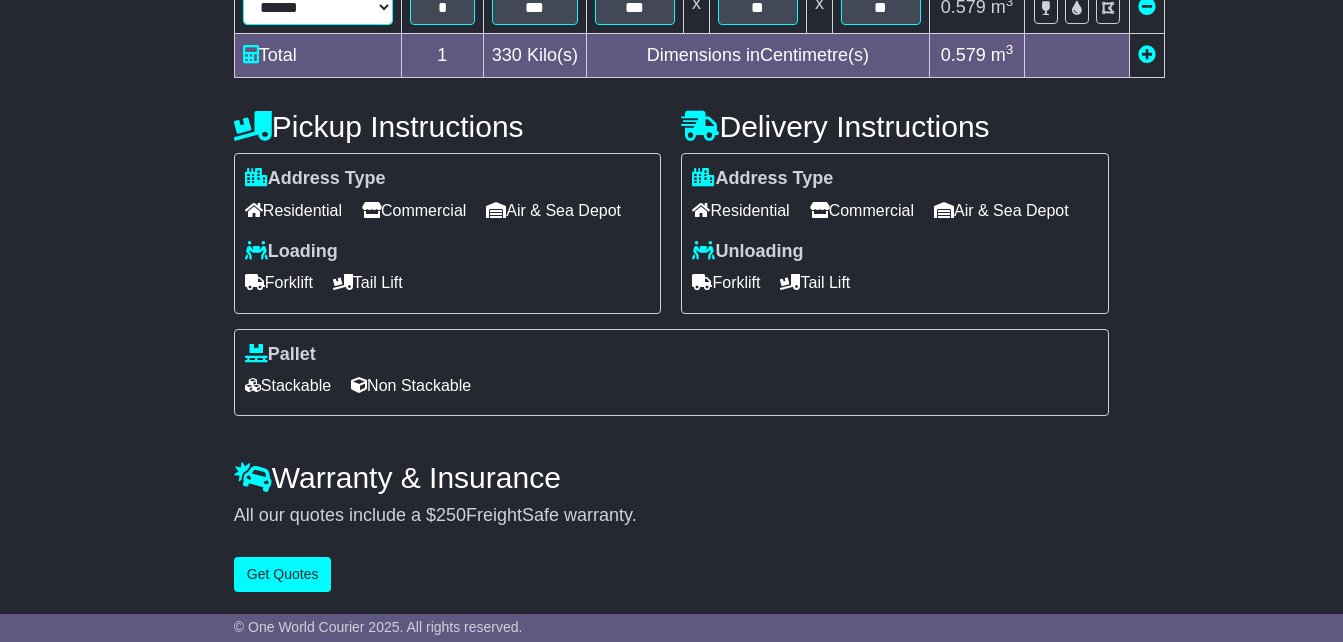 scroll, scrollTop: 662, scrollLeft: 0, axis: vertical 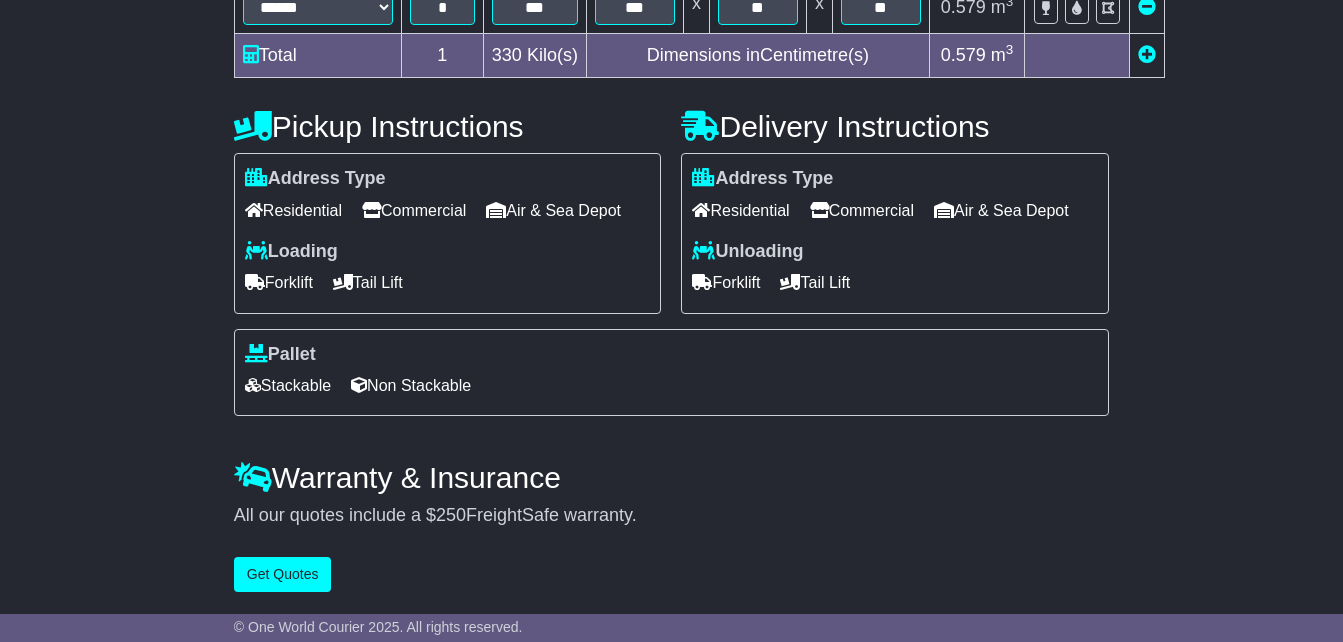 click on "Commercial" at bounding box center (862, 210) 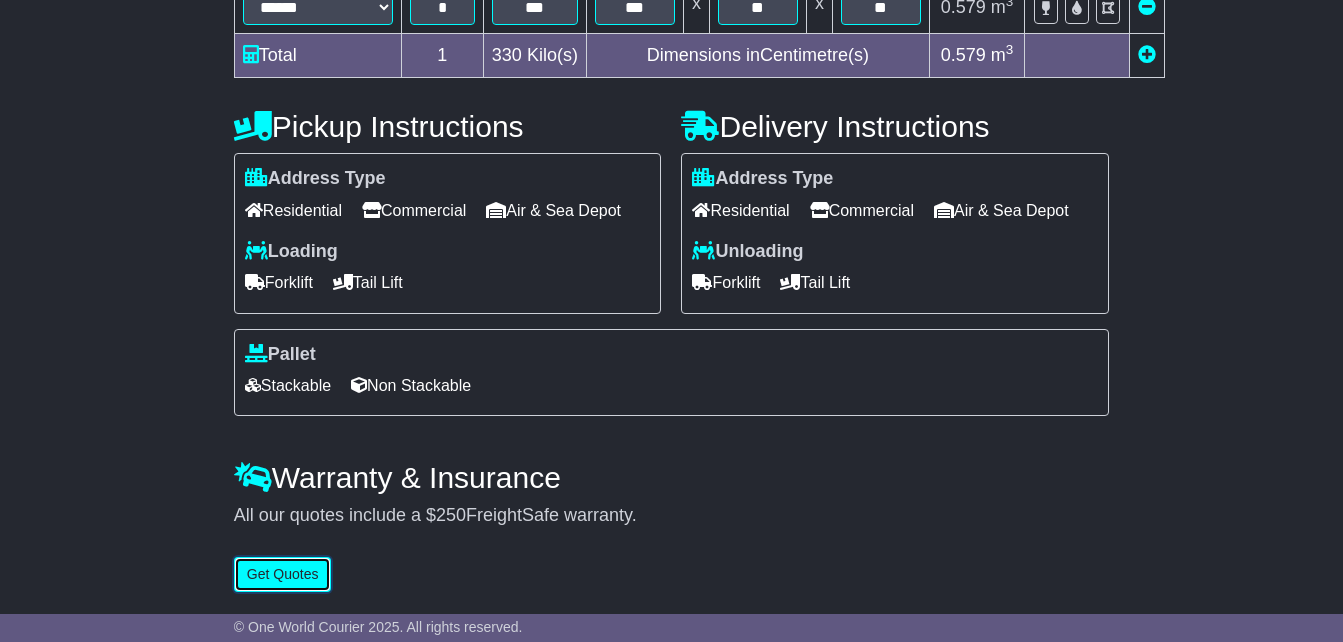 click on "Get Quotes" at bounding box center [283, 574] 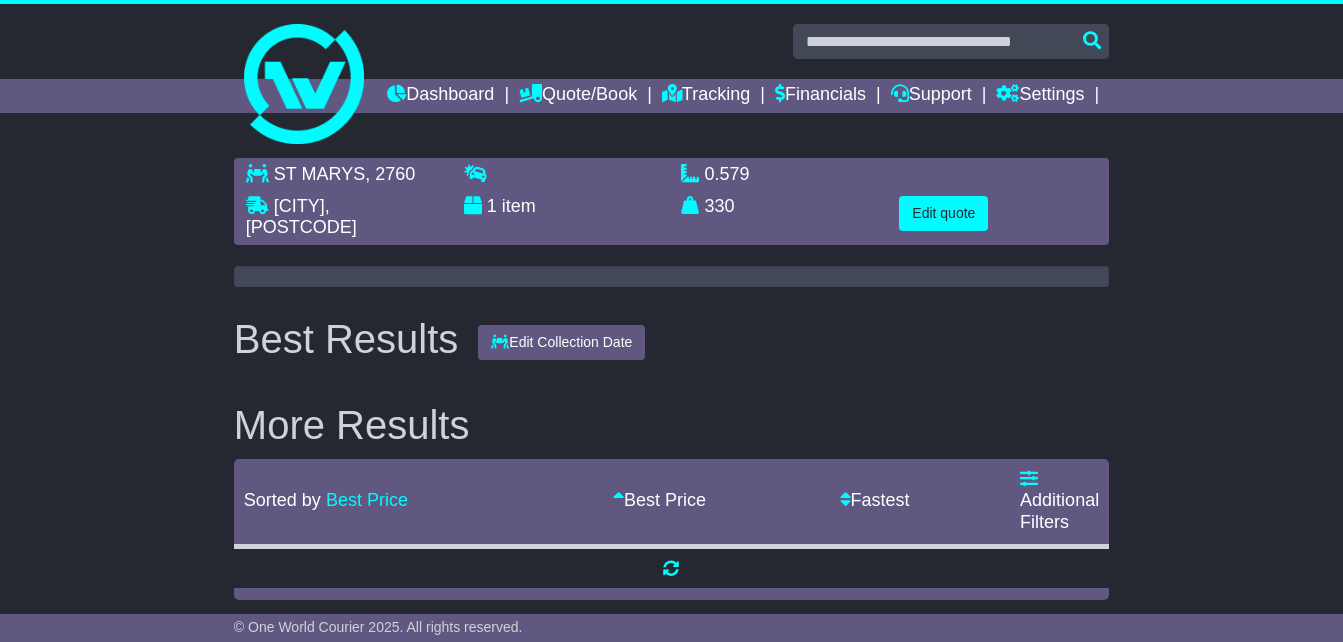 scroll, scrollTop: 0, scrollLeft: 0, axis: both 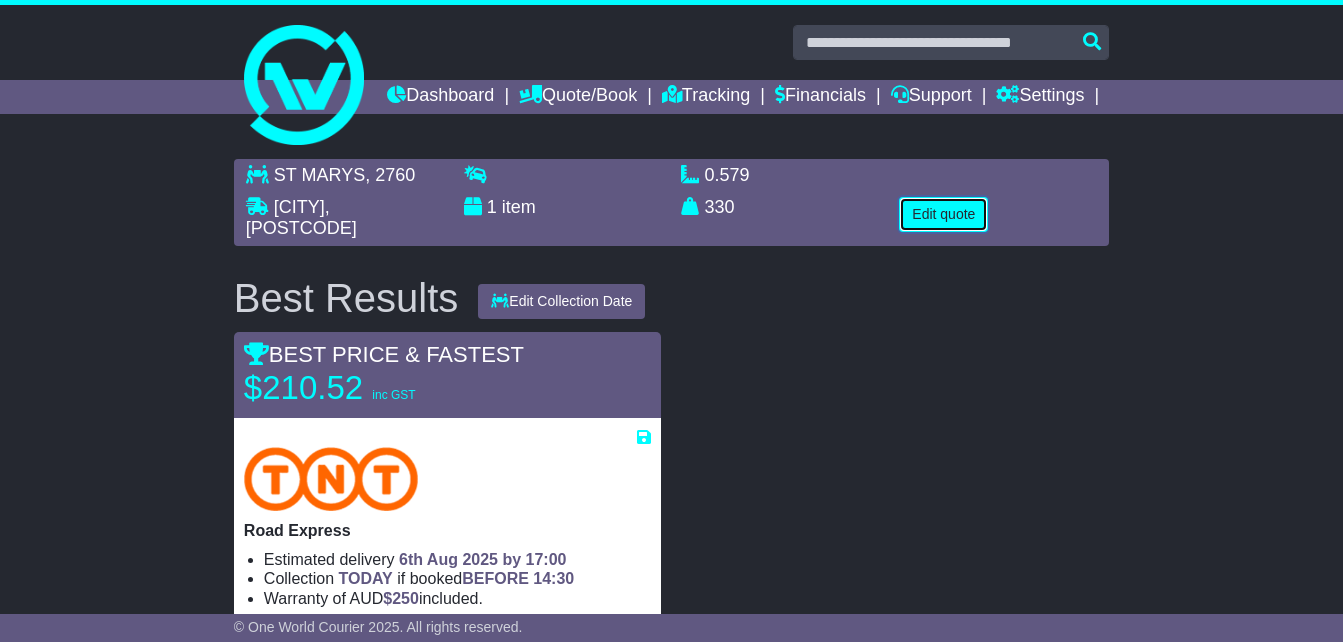 click on "Edit quote" at bounding box center (943, 214) 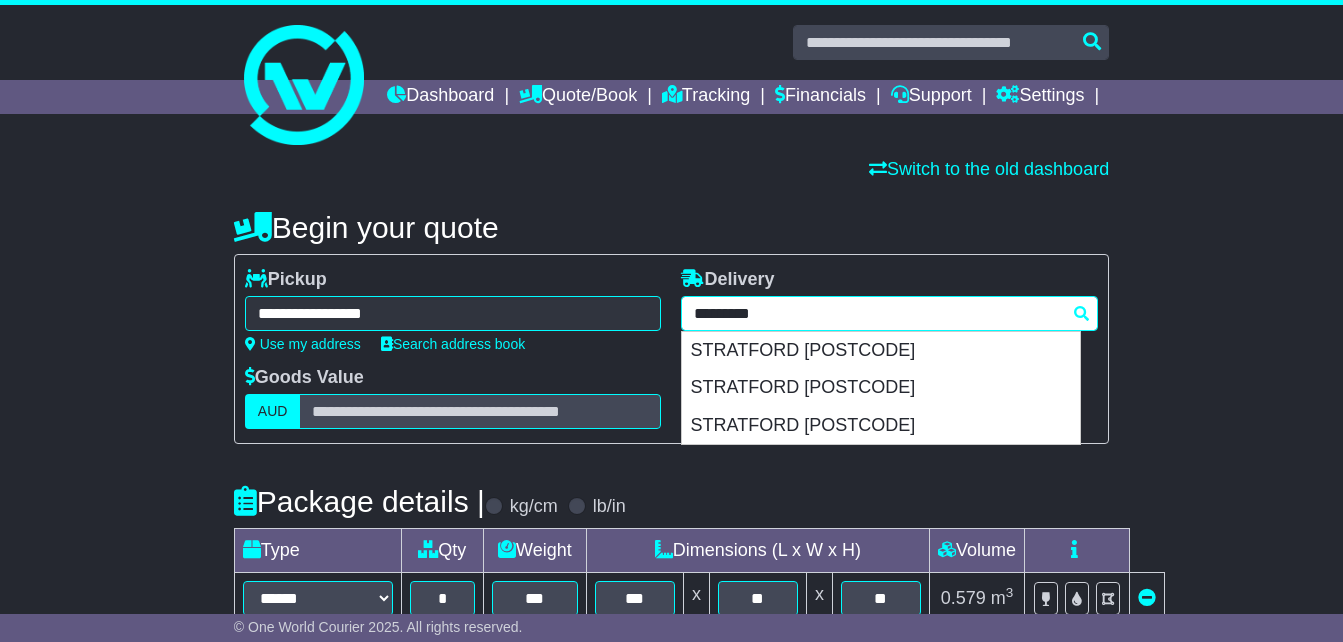 click on "**********" at bounding box center [889, 313] 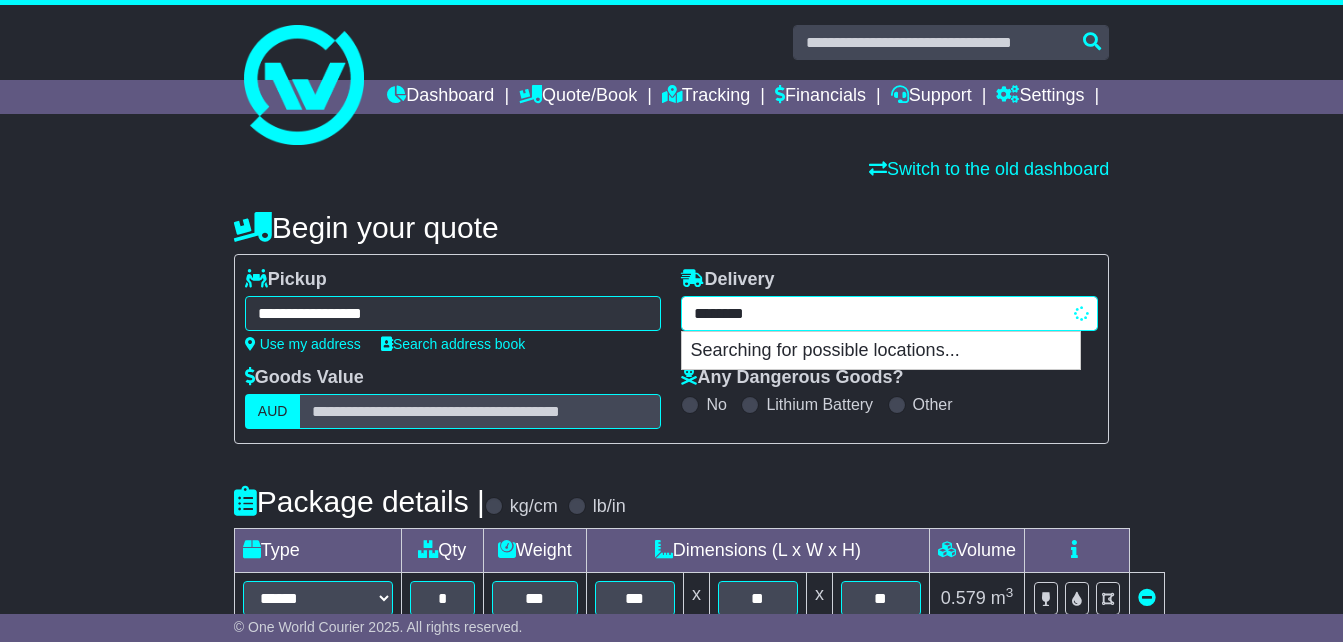 type on "*********" 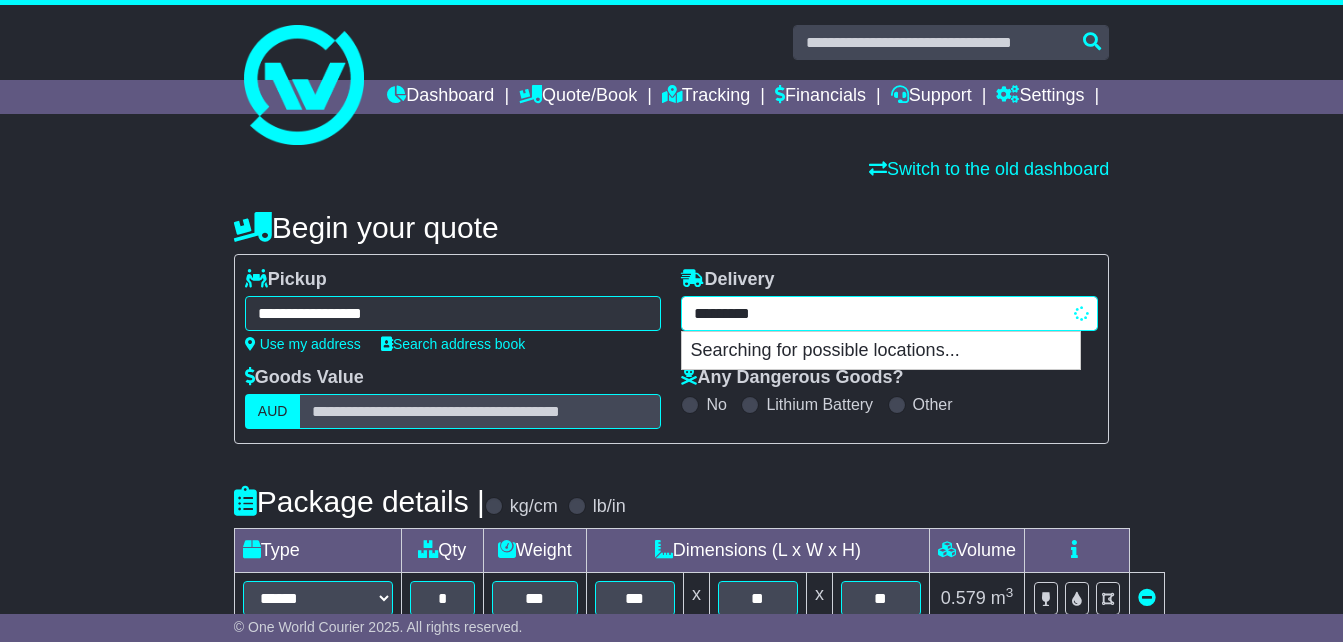 type on "**********" 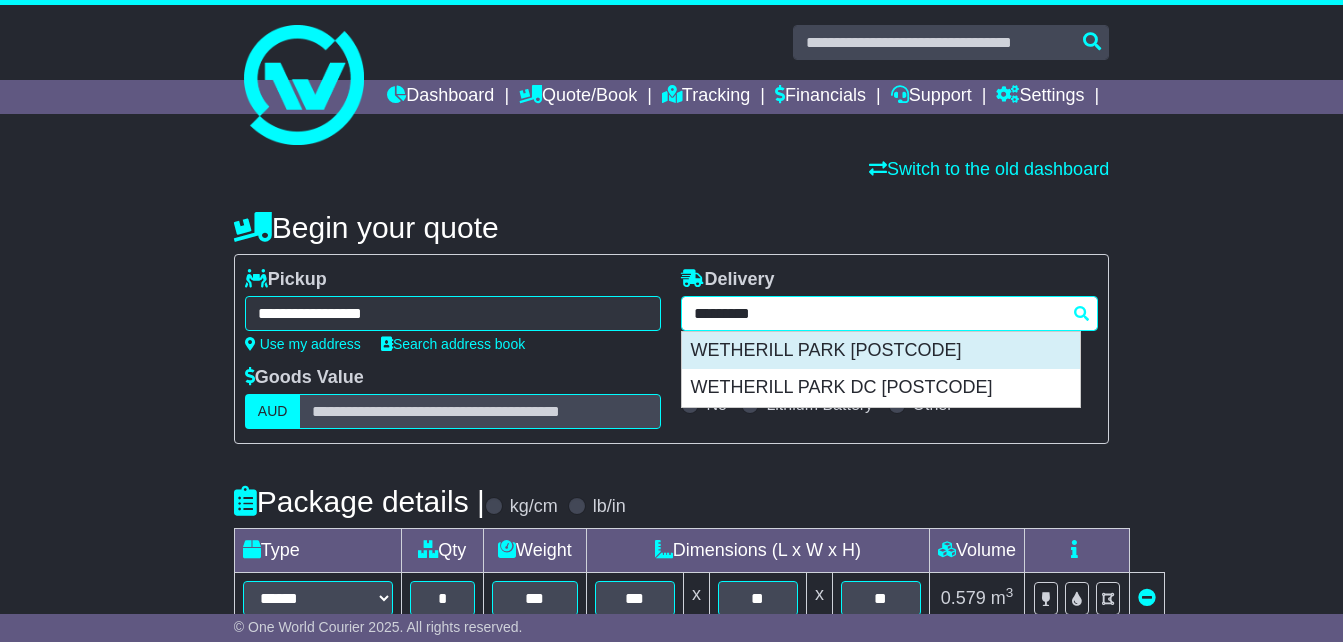 click on "WETHERILL PARK [POSTCODE]" at bounding box center (881, 351) 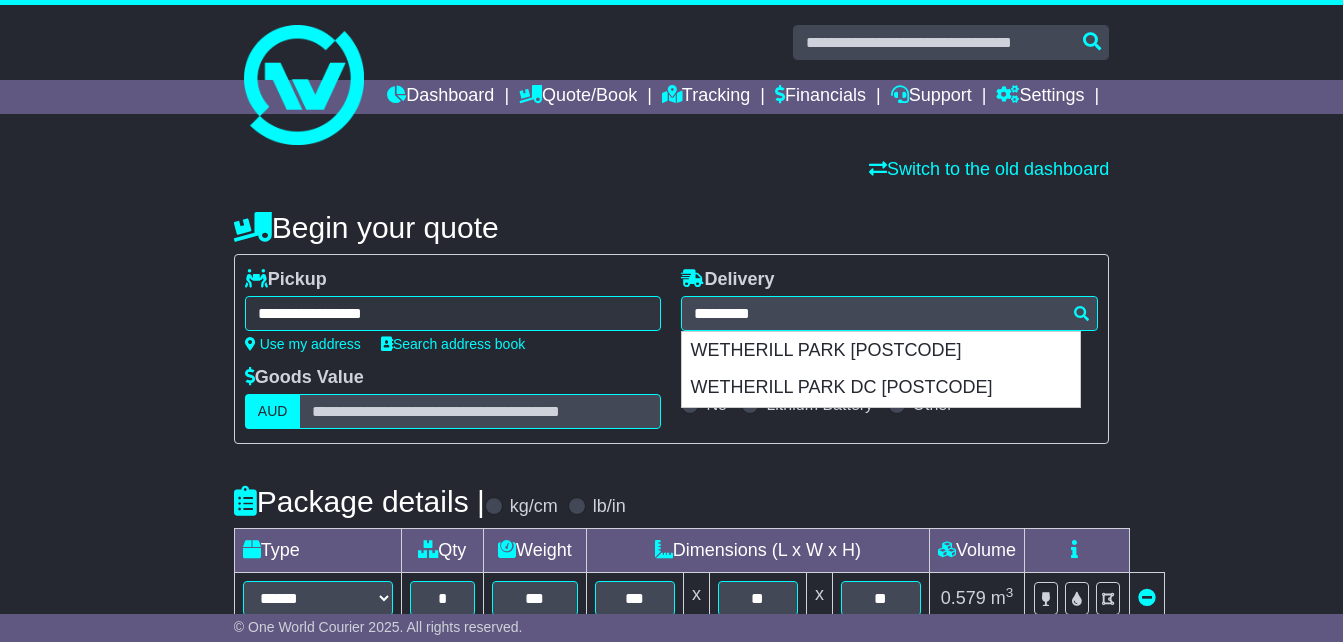 type on "**********" 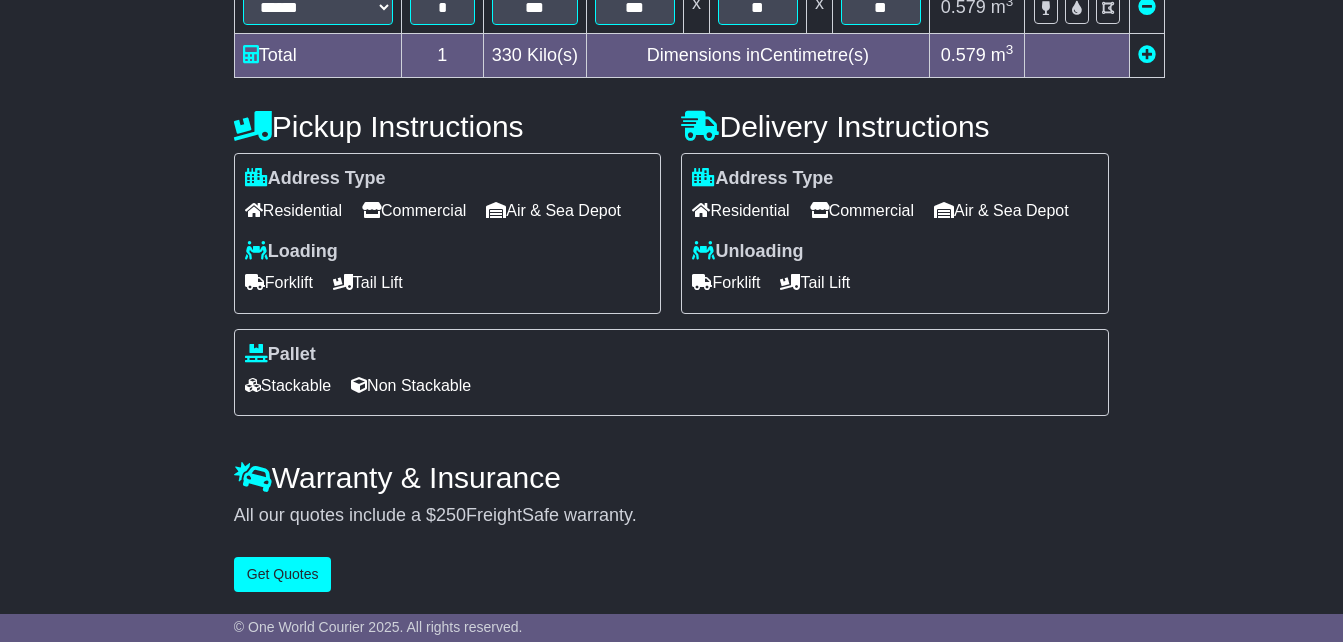 scroll, scrollTop: 662, scrollLeft: 0, axis: vertical 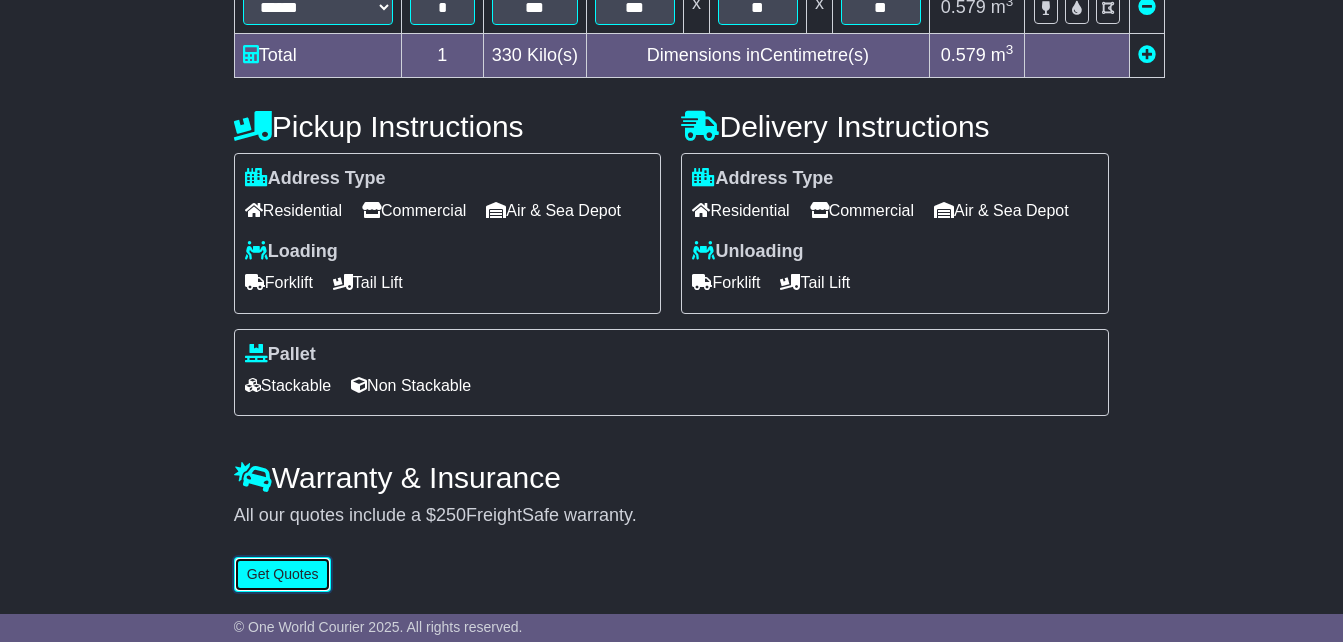 click on "Get Quotes" at bounding box center (283, 574) 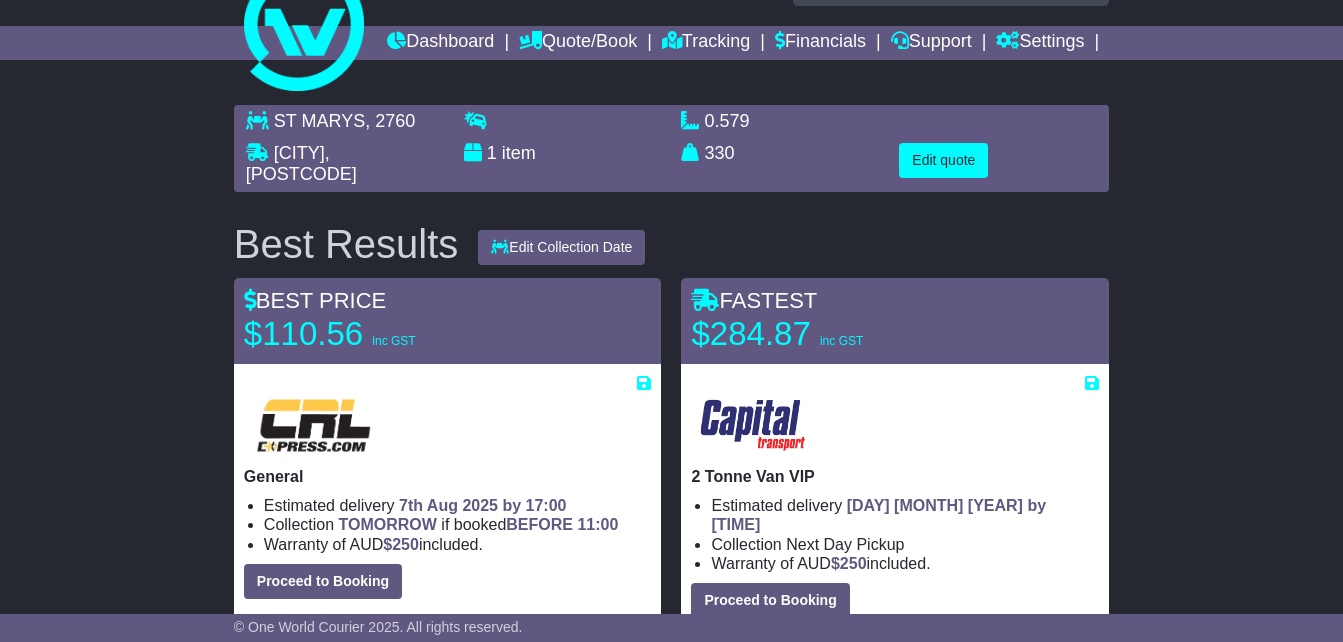 scroll, scrollTop: 100, scrollLeft: 0, axis: vertical 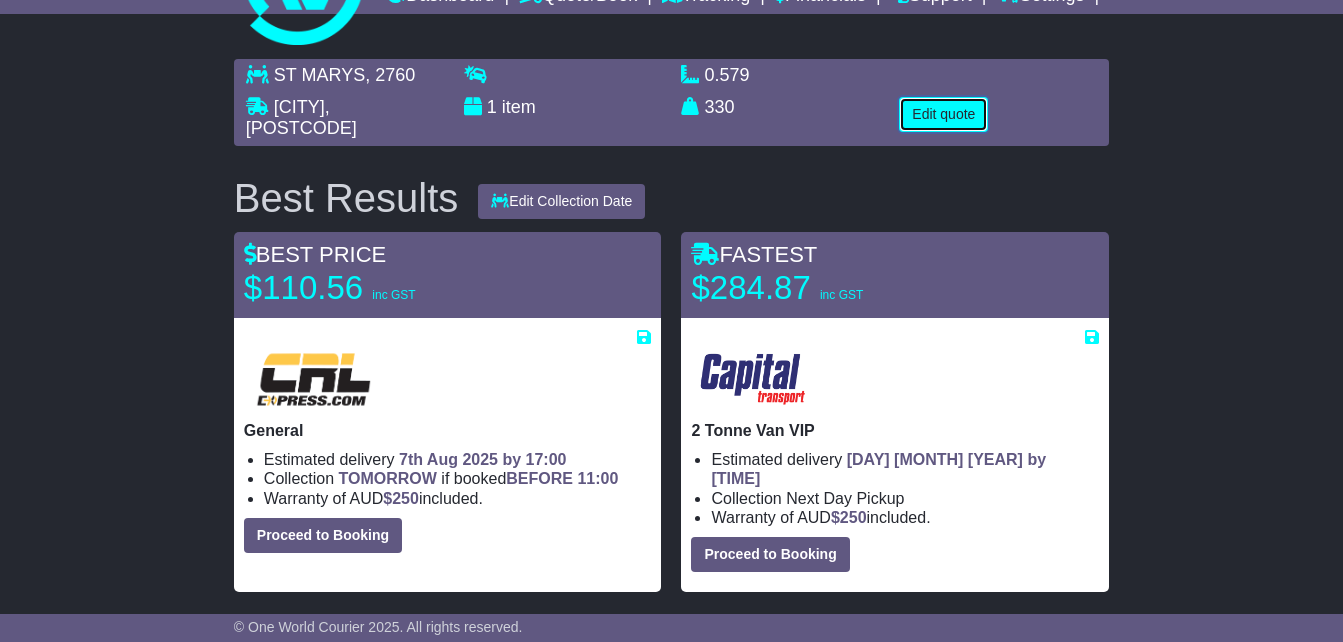 click on "Edit quote" at bounding box center (943, 114) 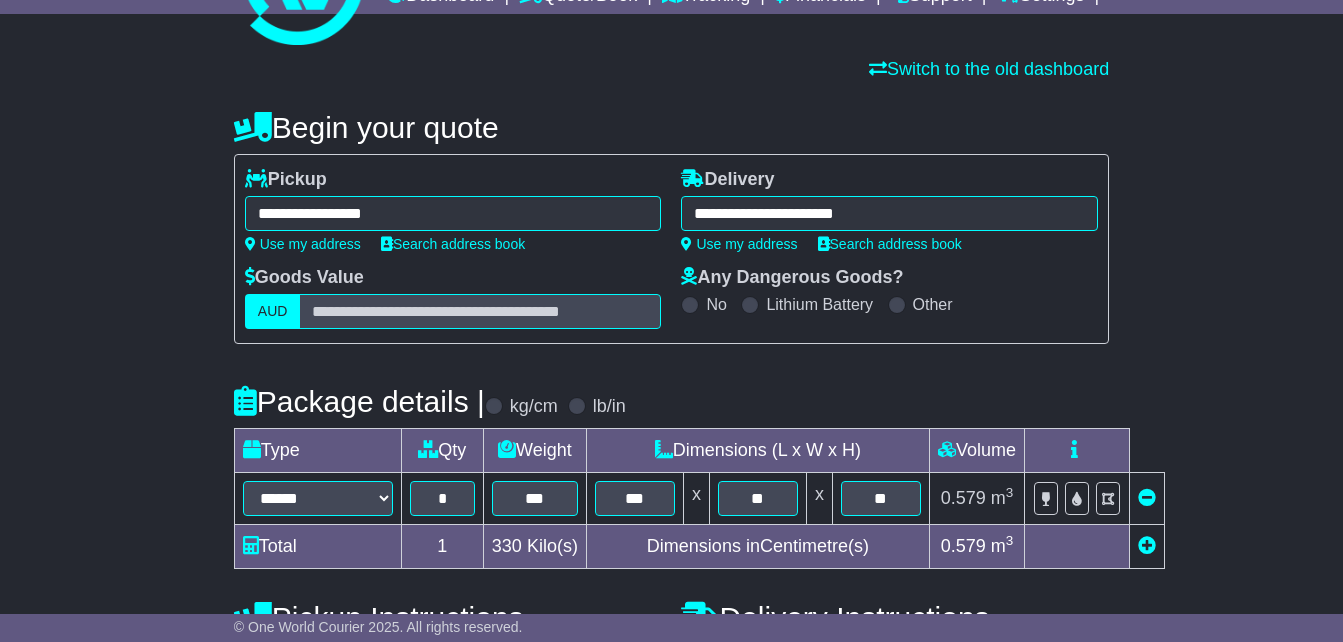 click on "**********" at bounding box center [453, 213] 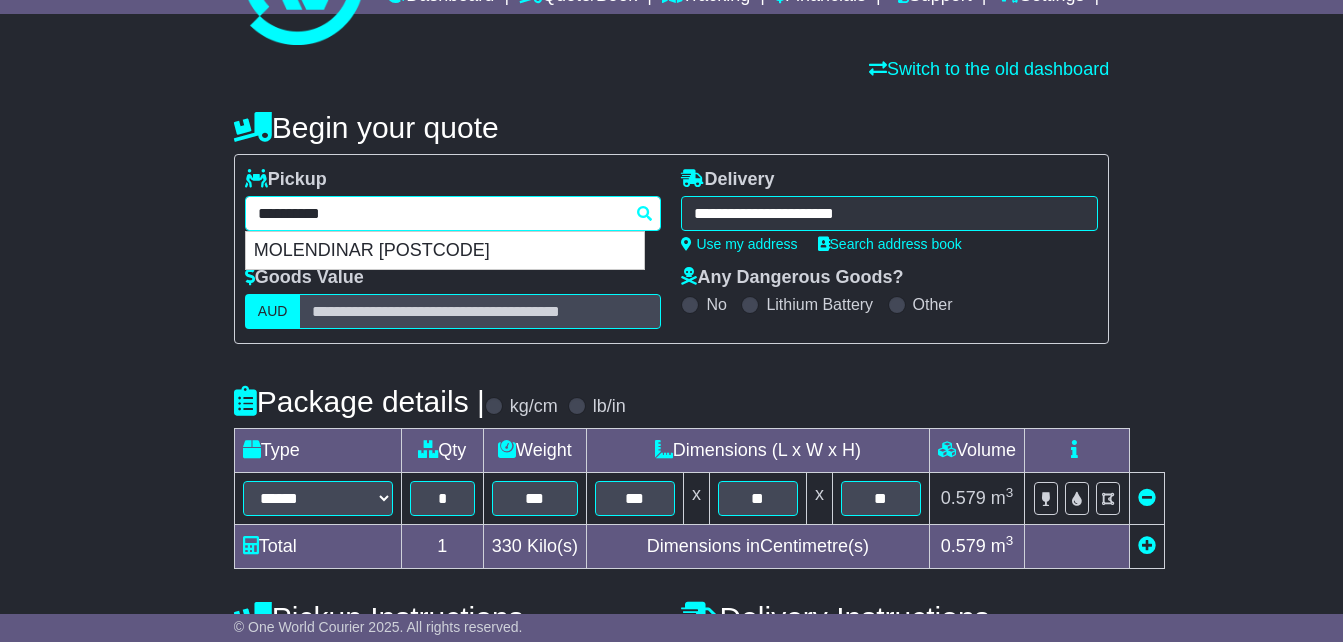 drag, startPoint x: 449, startPoint y: 242, endPoint x: 168, endPoint y: 253, distance: 281.2152 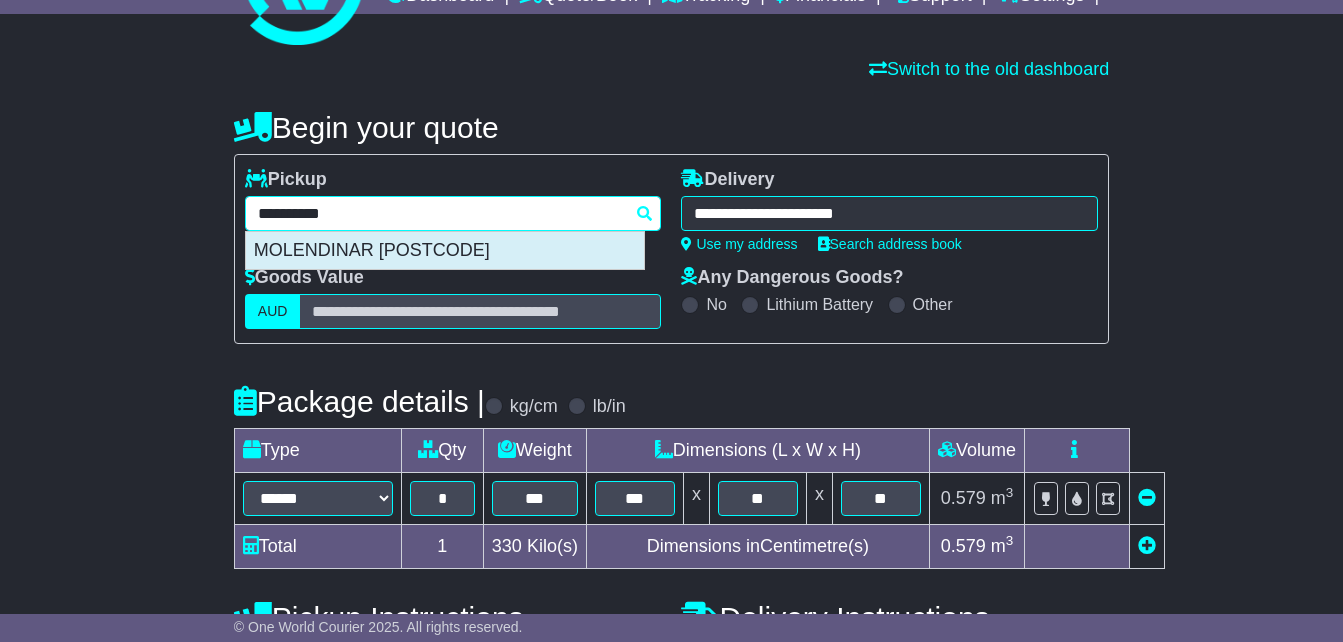 click on "MOLENDINAR [POSTCODE]" at bounding box center (445, 251) 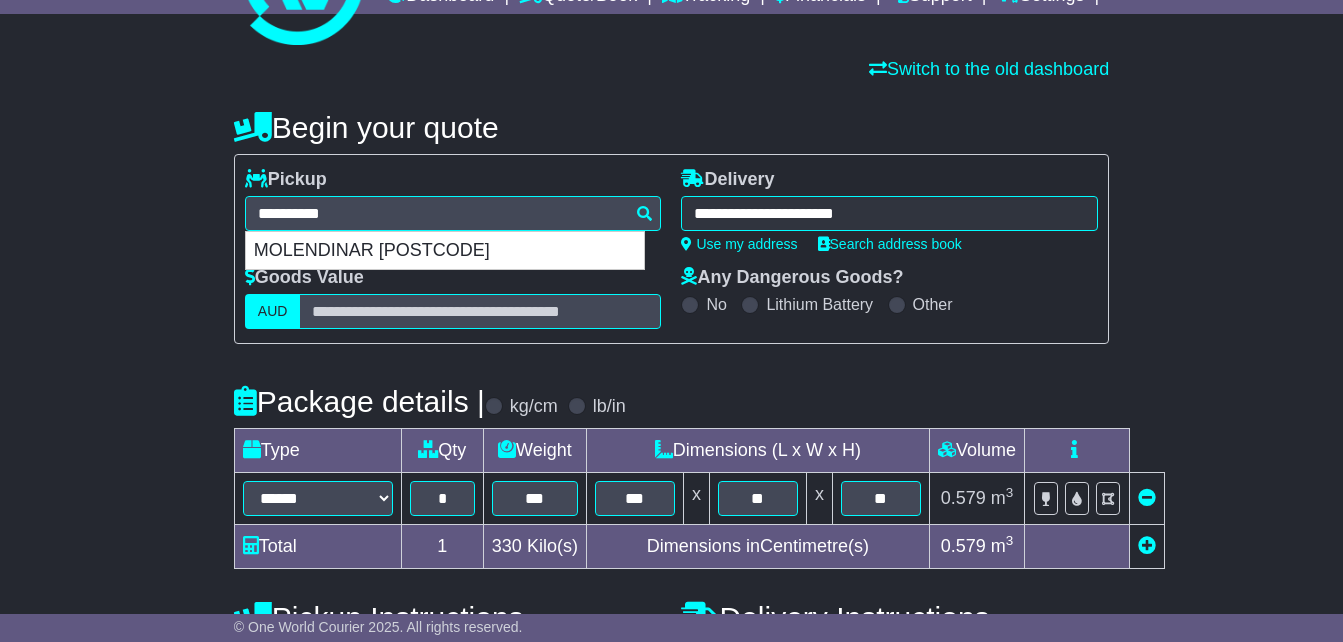 type on "**********" 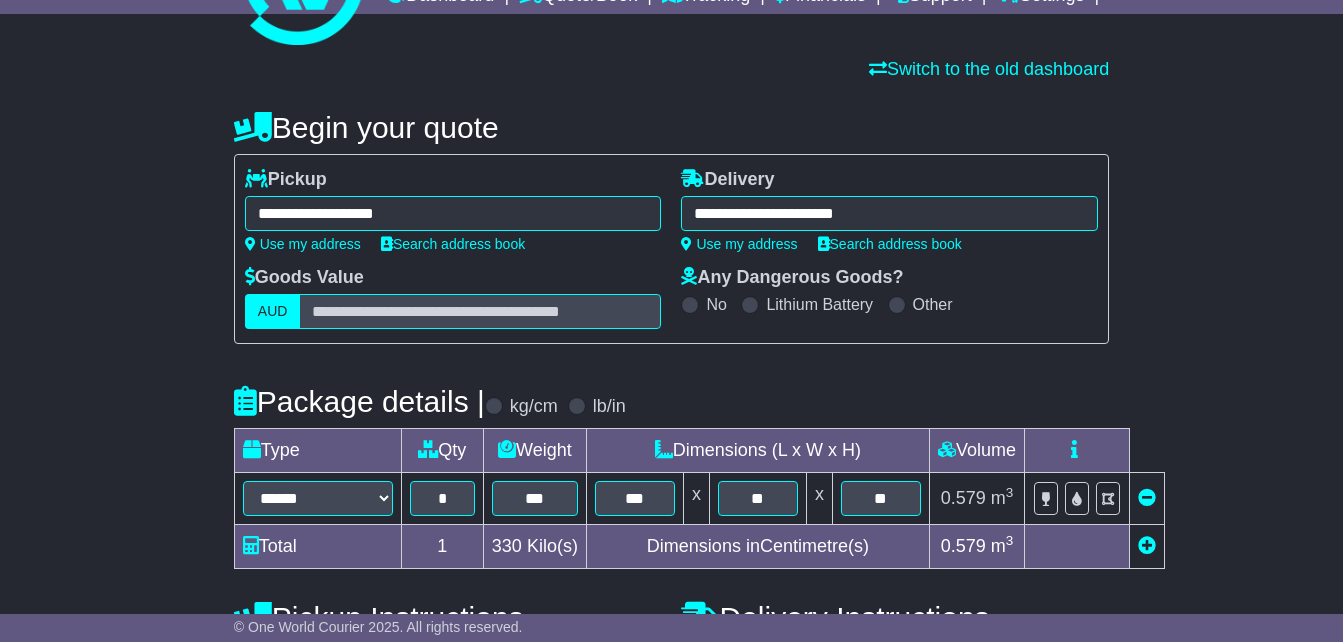 click on "**********" at bounding box center [889, 213] 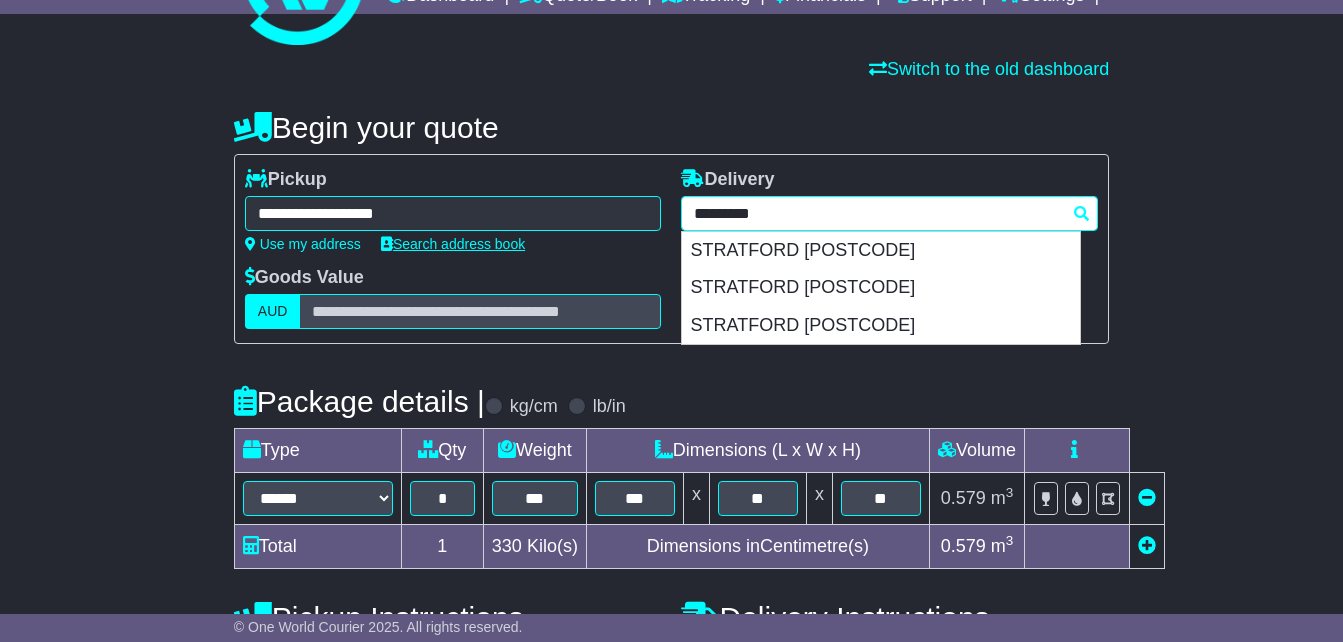 drag, startPoint x: 847, startPoint y: 246, endPoint x: 430, endPoint y: 273, distance: 417.8732 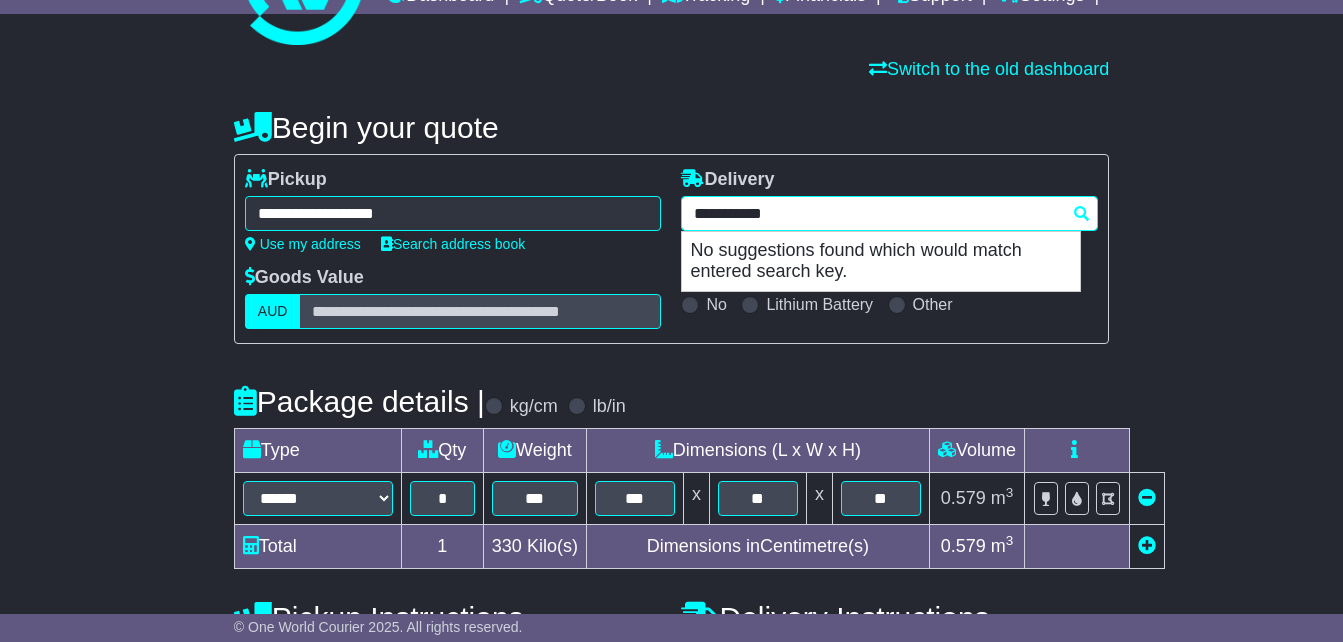 click on "**********" at bounding box center [889, 213] 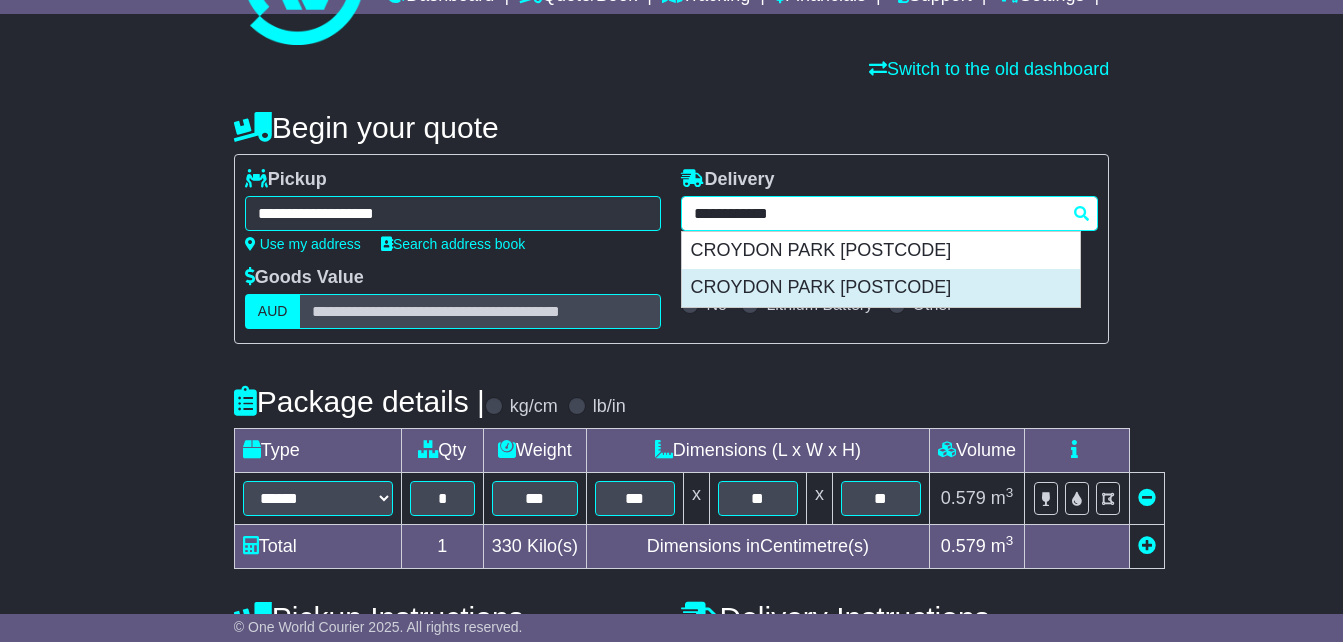 click on "CROYDON PARK [POSTCODE]" at bounding box center (881, 288) 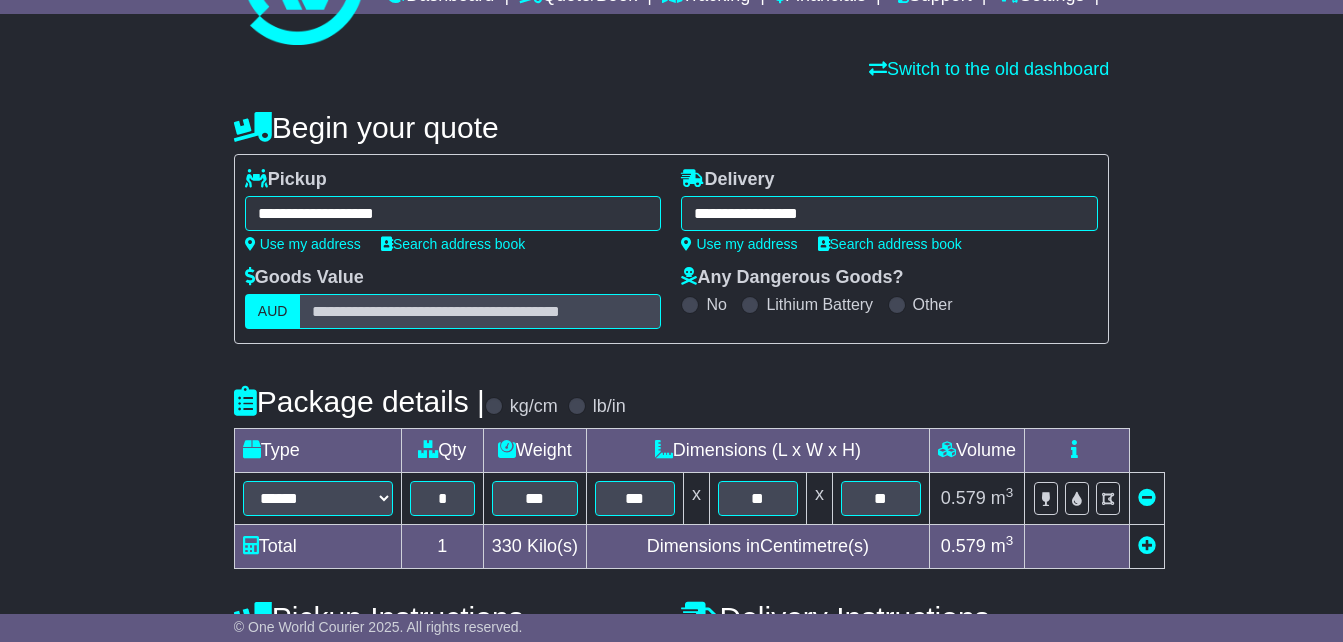 type on "**********" 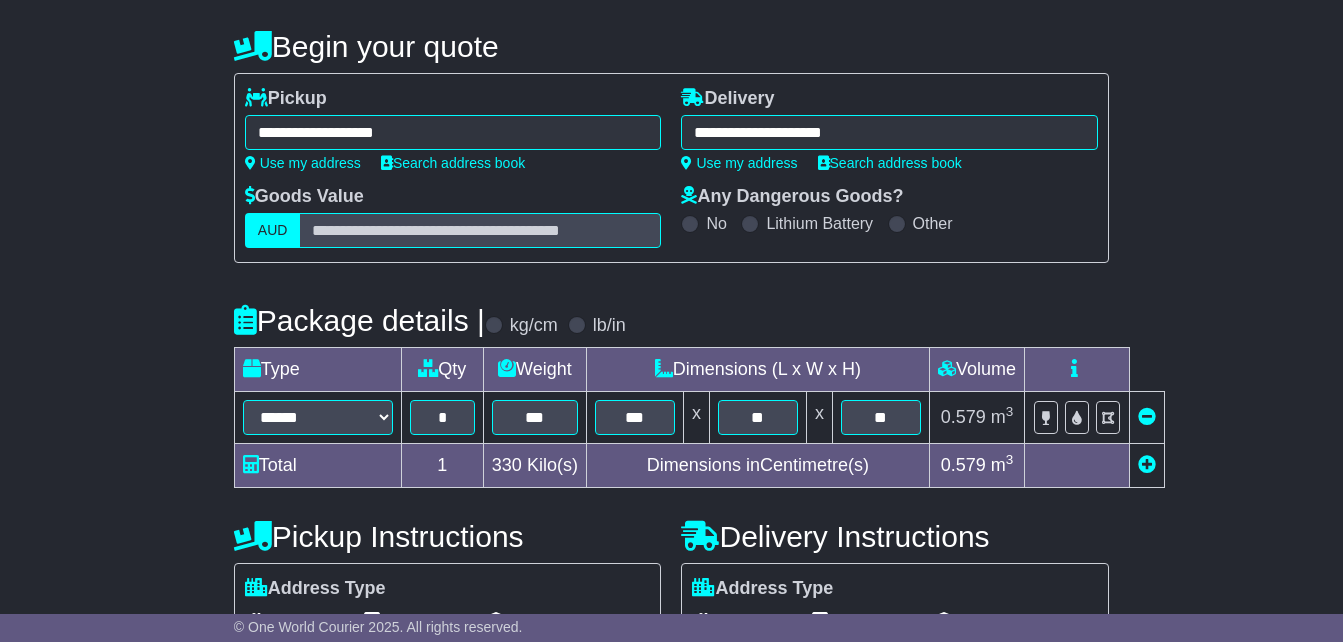scroll, scrollTop: 300, scrollLeft: 0, axis: vertical 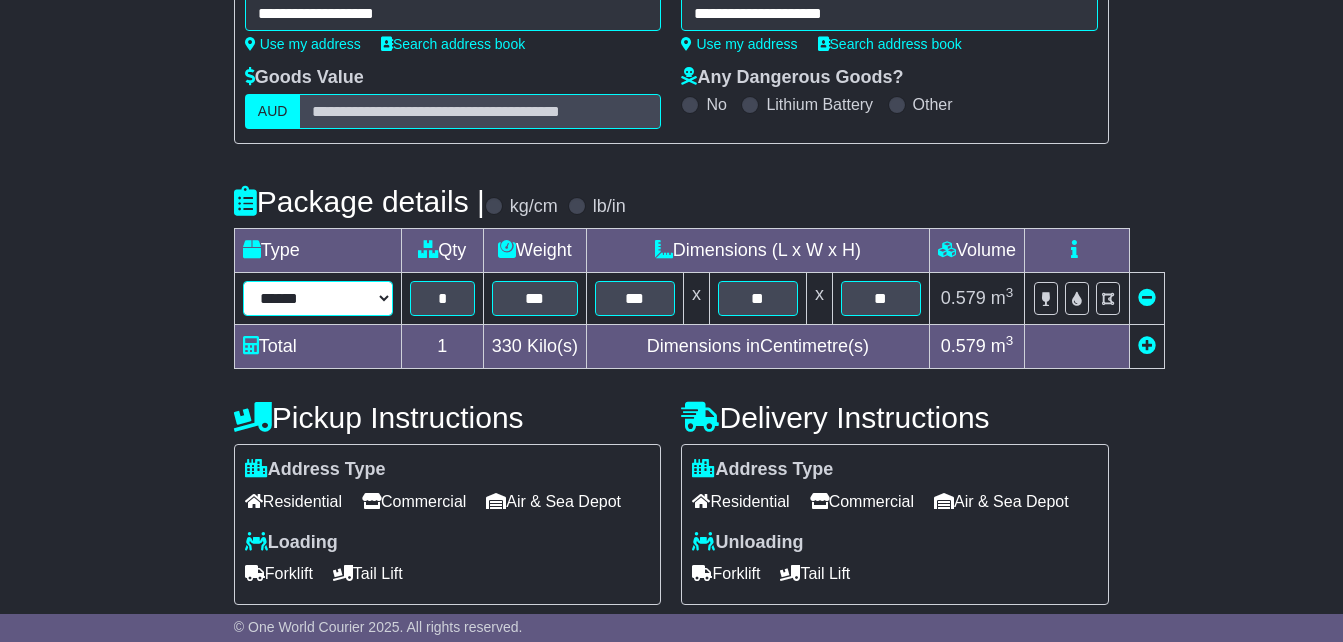 click on "**********" at bounding box center (318, 298) 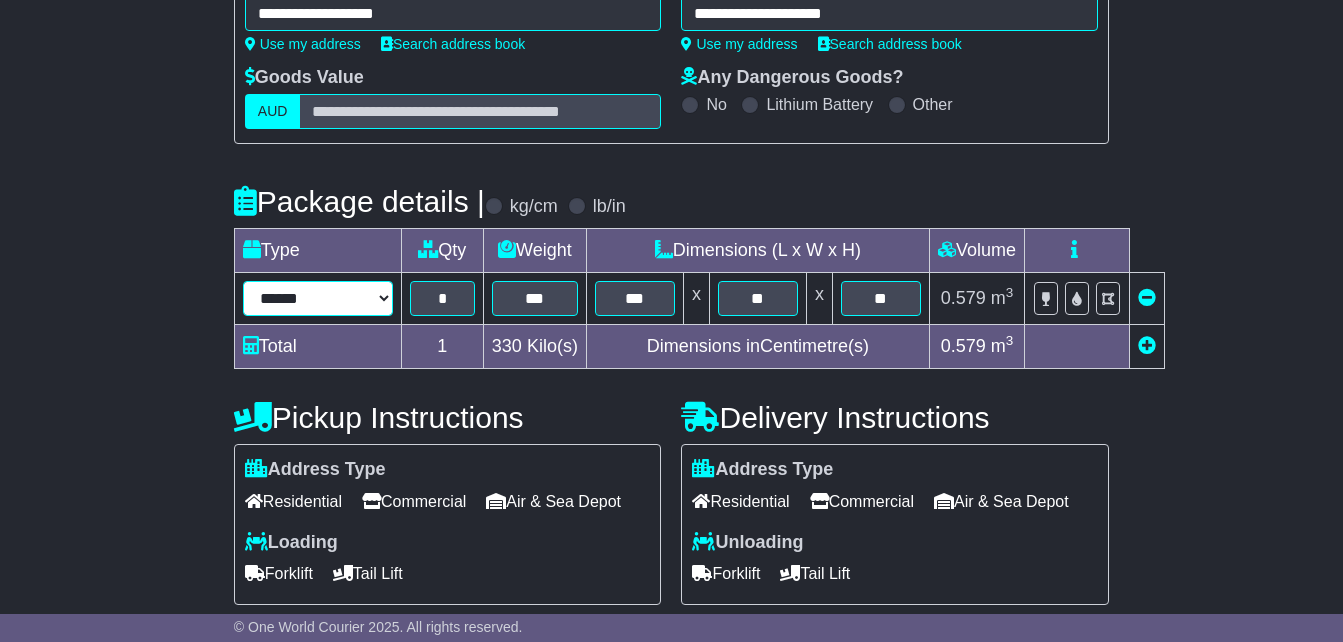 select on "*****" 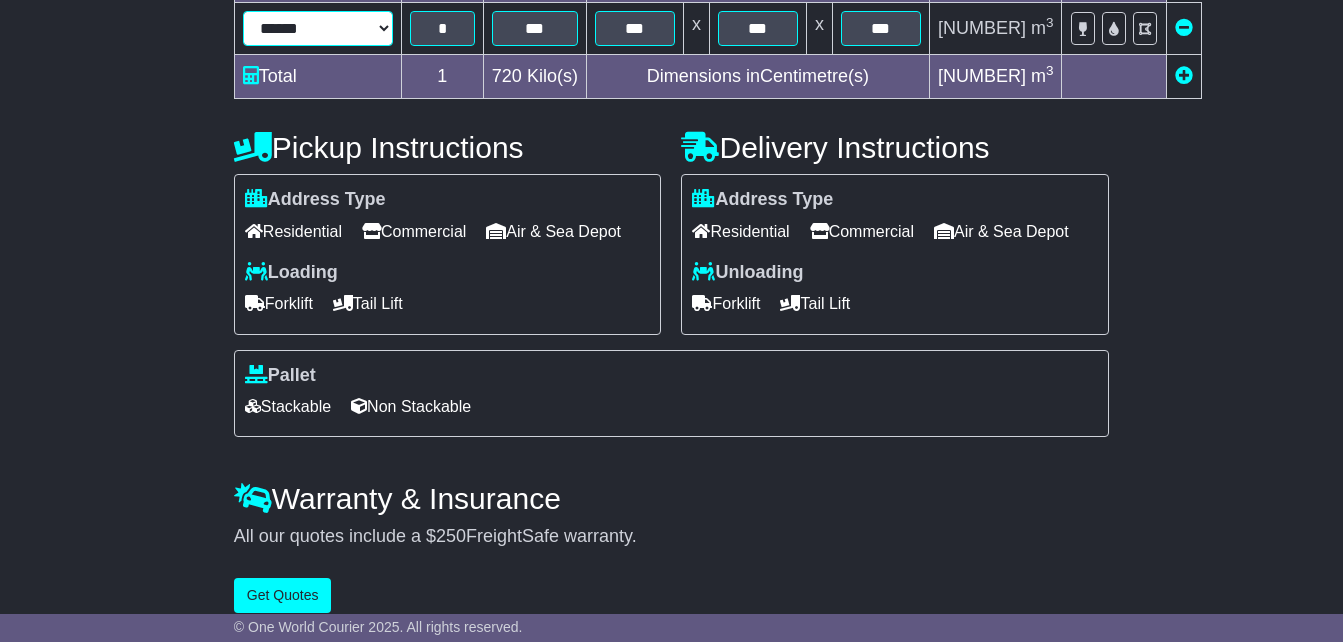 scroll, scrollTop: 600, scrollLeft: 0, axis: vertical 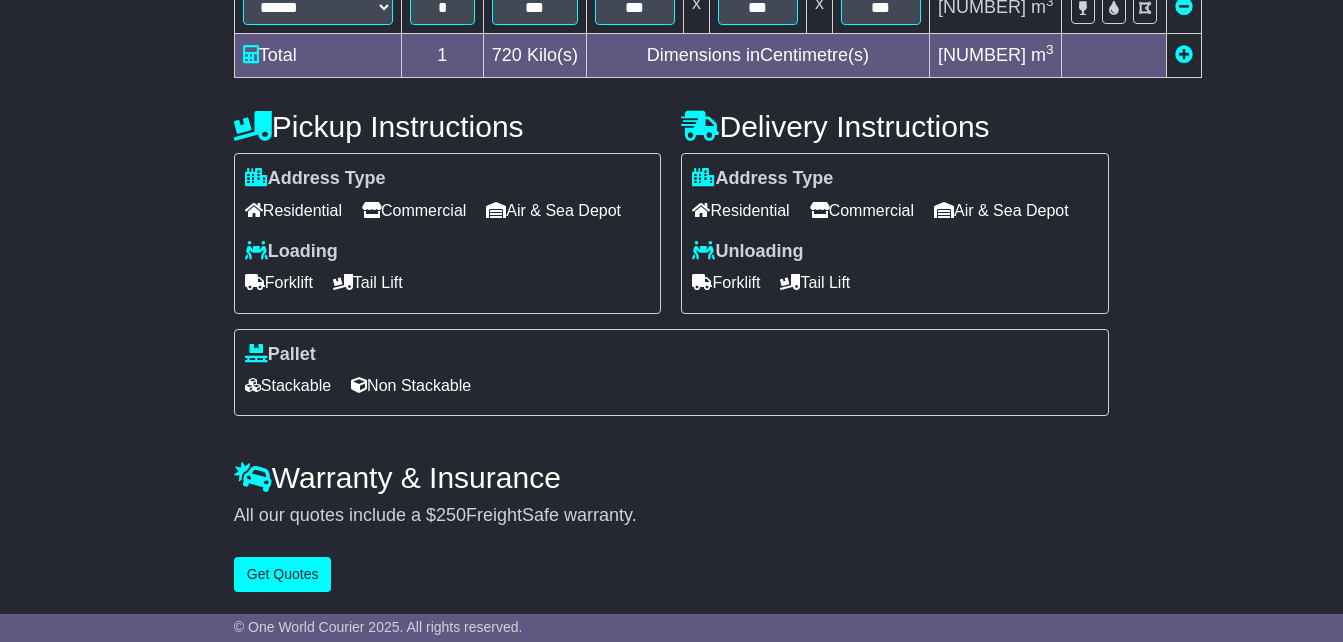 click on "Residential" at bounding box center [740, 210] 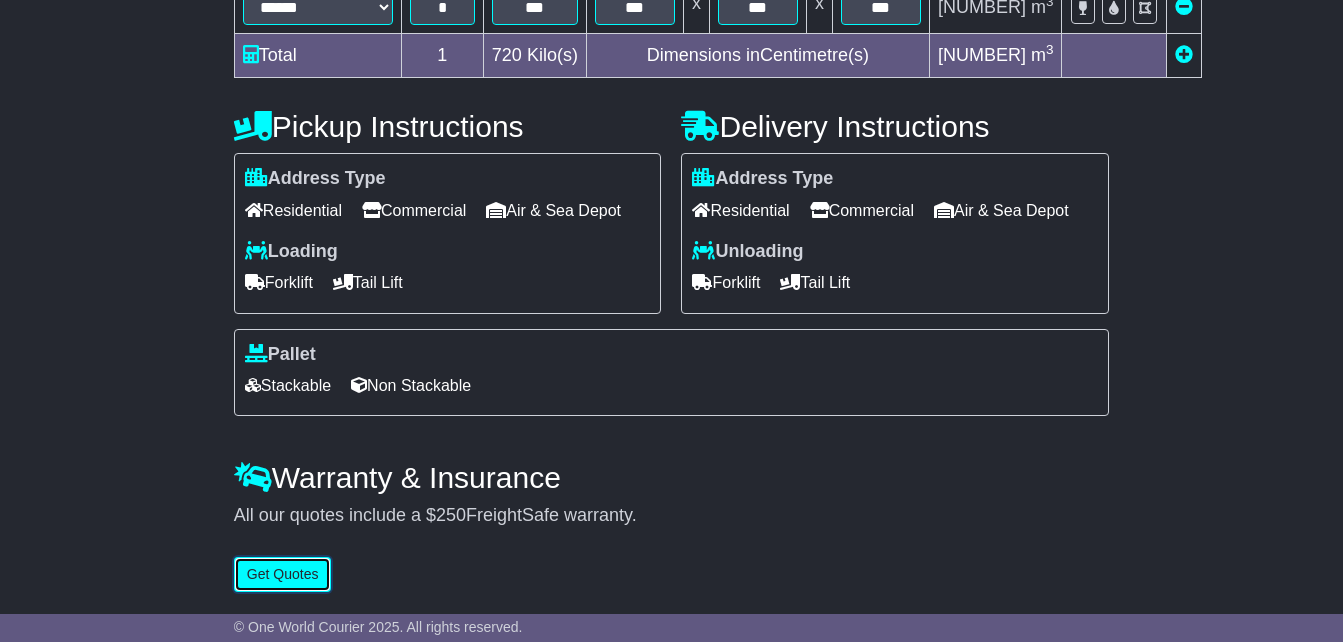 click on "Get Quotes" at bounding box center (283, 574) 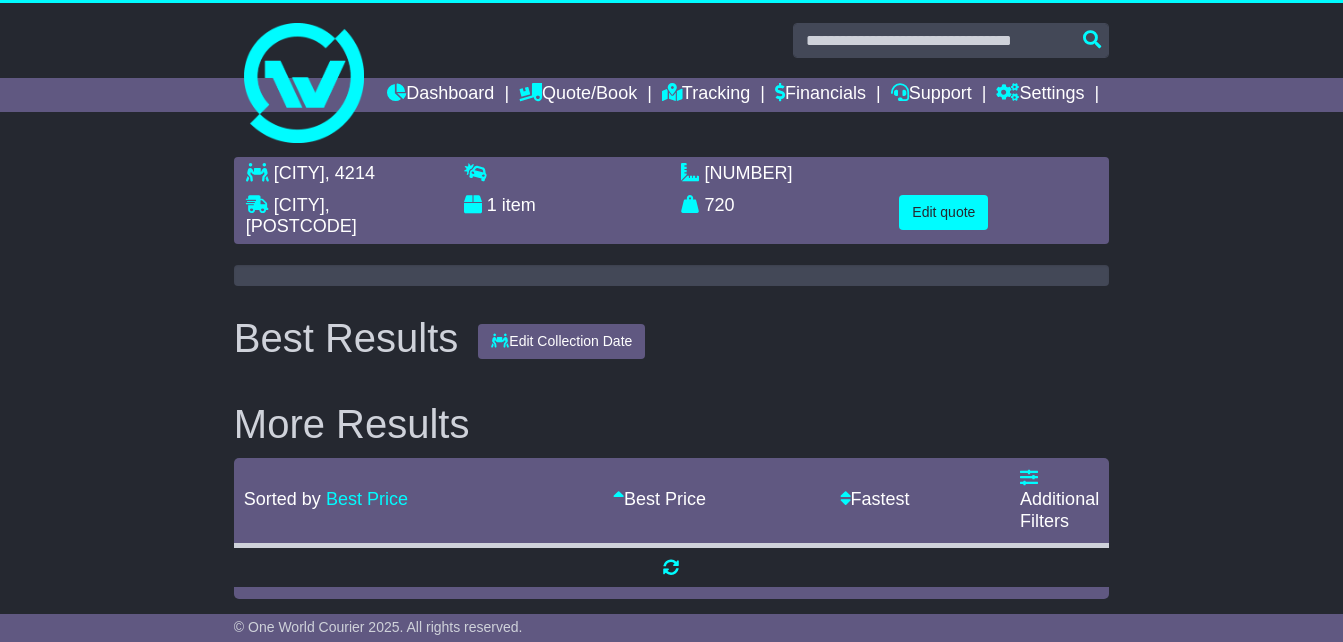 scroll, scrollTop: 0, scrollLeft: 0, axis: both 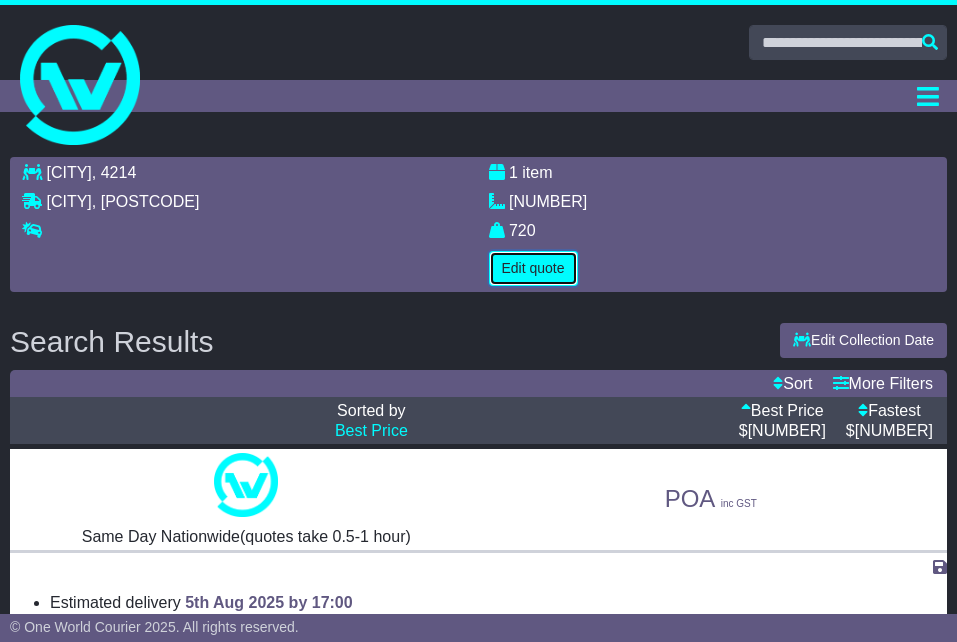 click on "Edit quote" at bounding box center (533, 268) 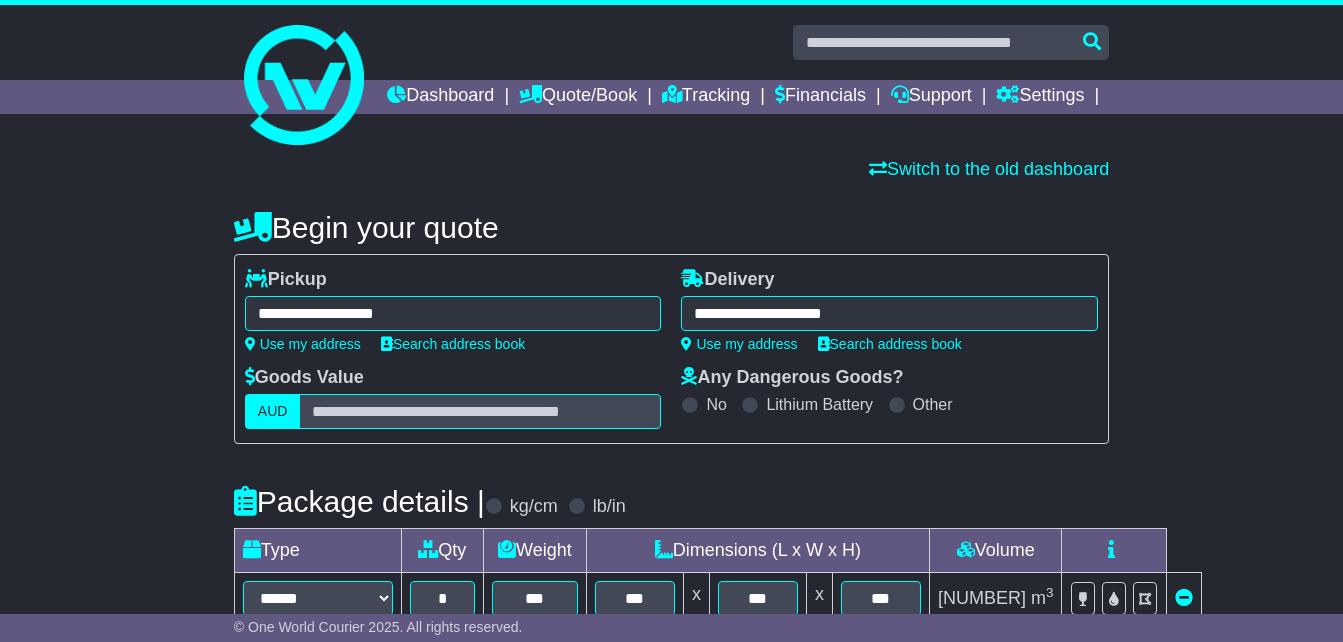 click on "**********" at bounding box center (453, 313) 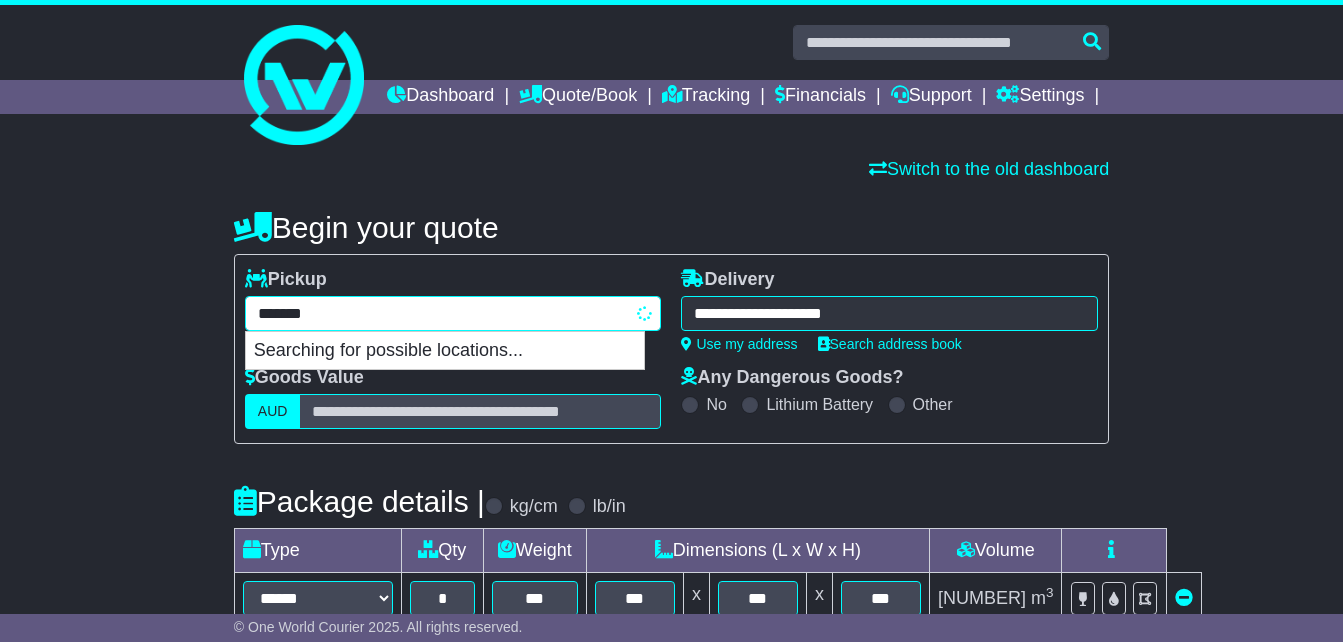 type on "********" 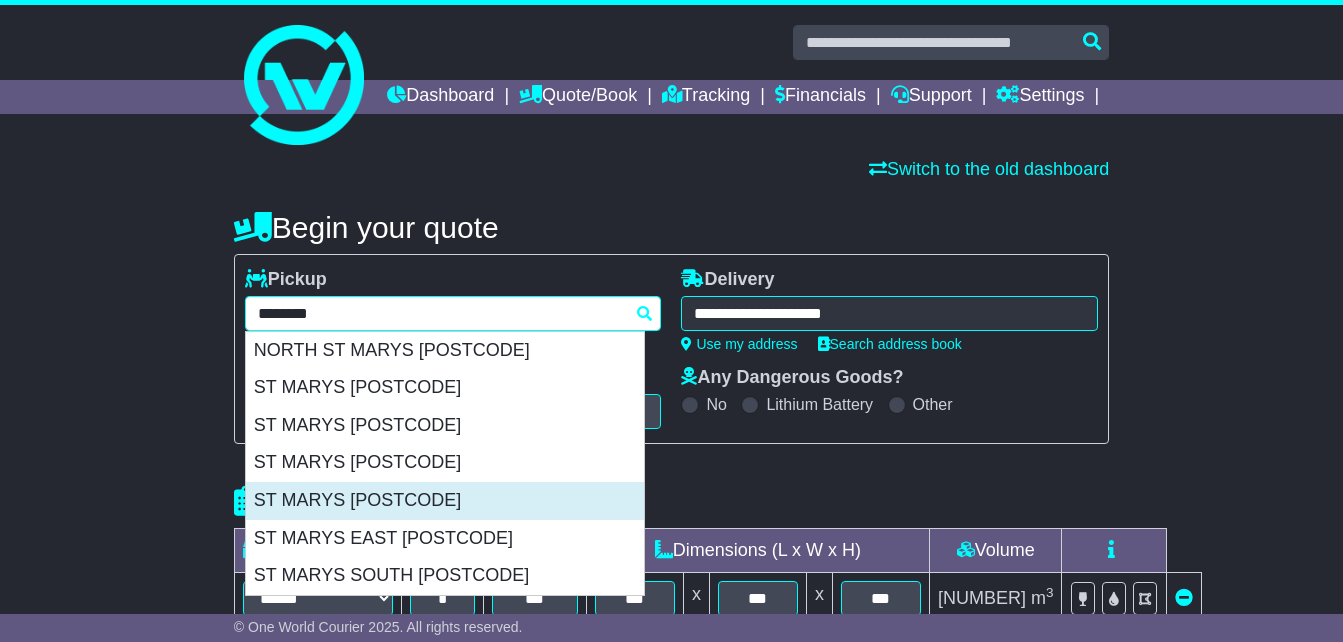 click on "ST MARYS [POSTCODE]" at bounding box center (445, 501) 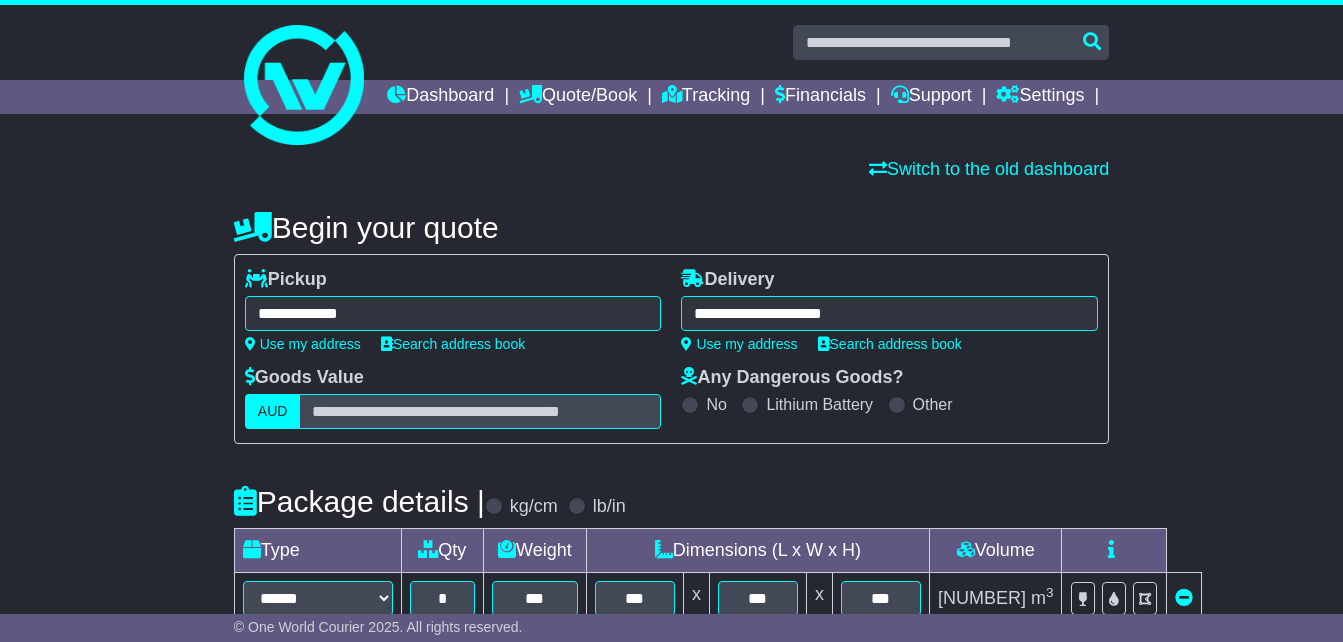 type on "**********" 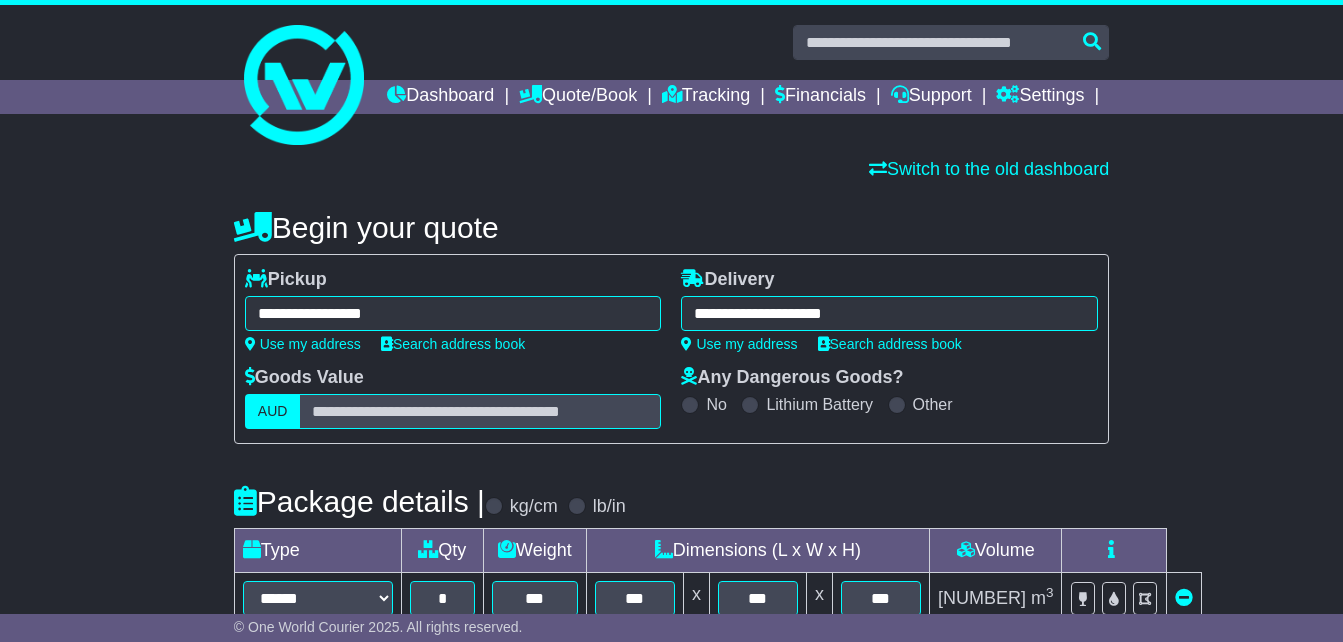 click on "**********" at bounding box center [889, 313] 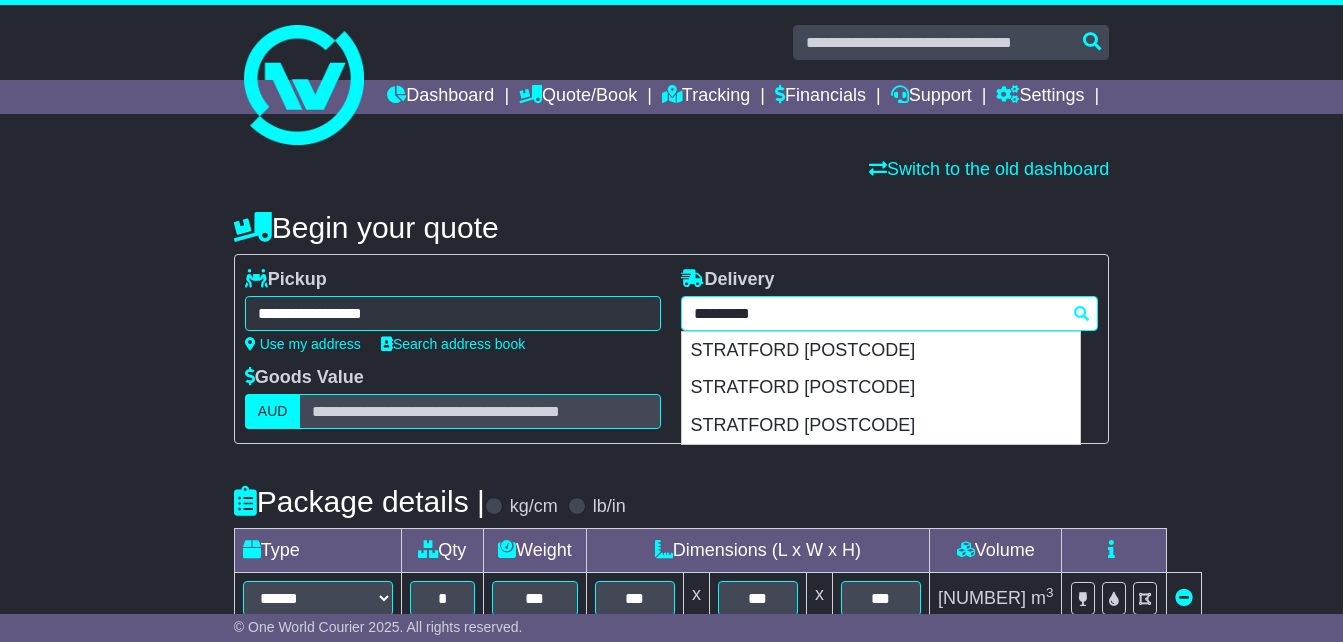 drag, startPoint x: 567, startPoint y: 335, endPoint x: 548, endPoint y: 338, distance: 19.235384 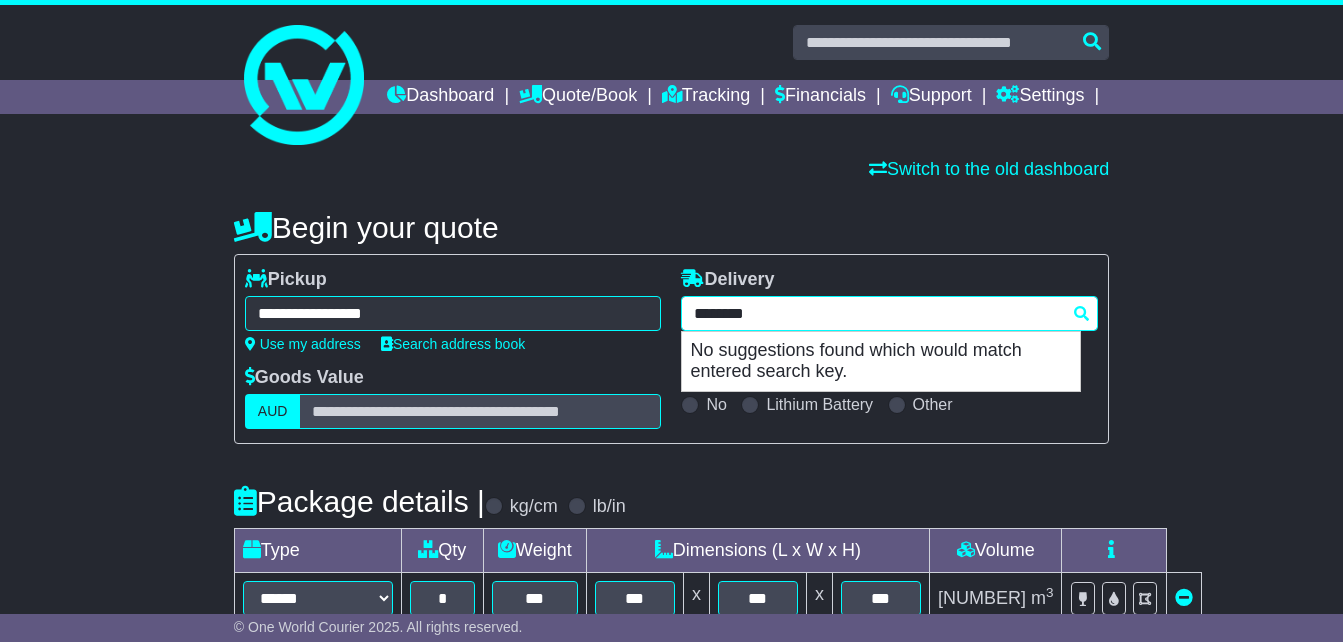 drag, startPoint x: 810, startPoint y: 353, endPoint x: 600, endPoint y: 335, distance: 210.77002 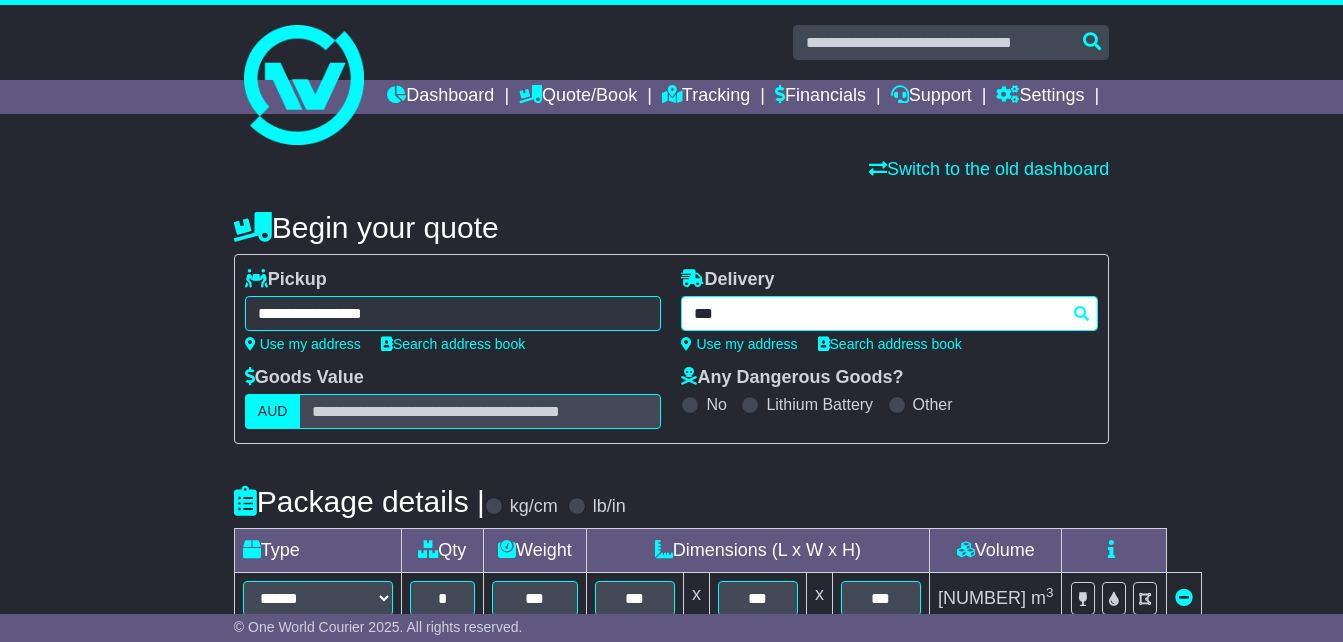 type on "****" 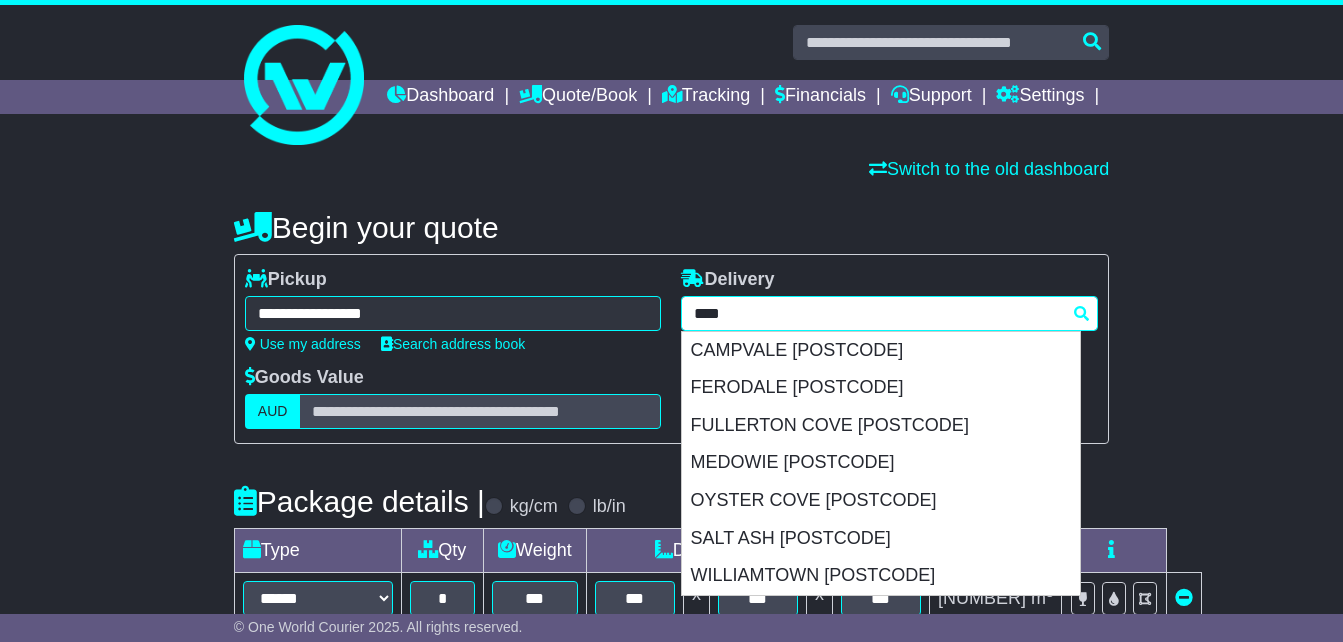 click on "MEDOWIE [POSTCODE]" at bounding box center (881, 463) 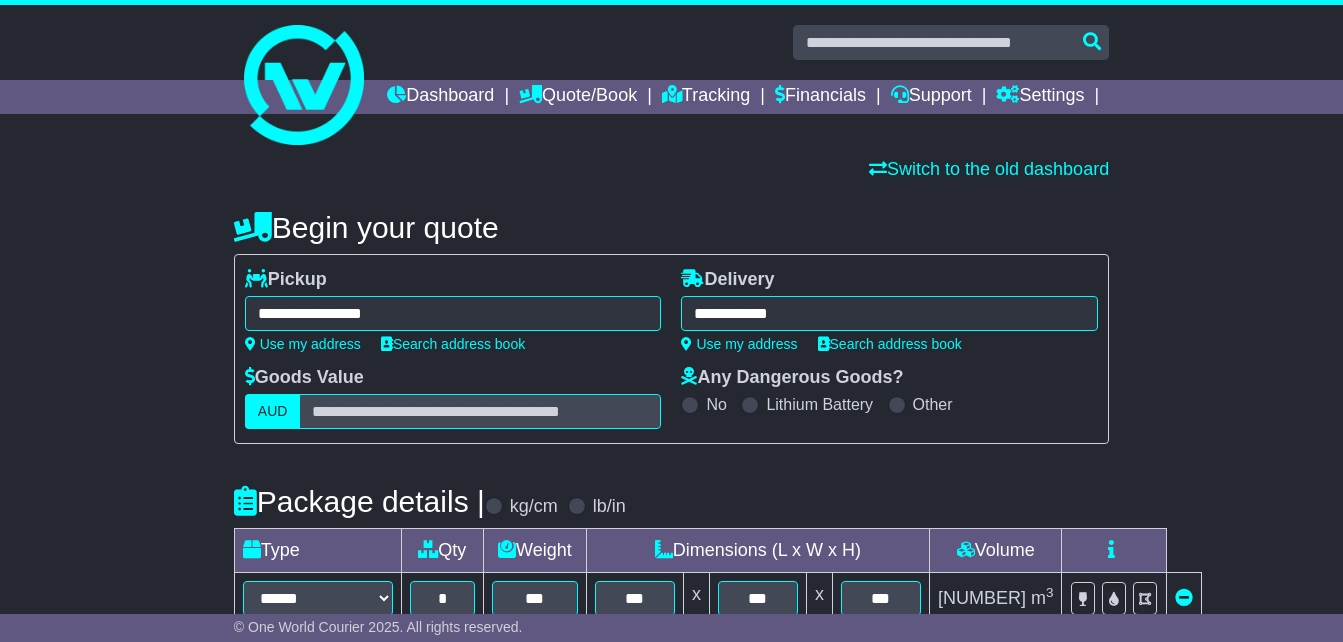 type on "**********" 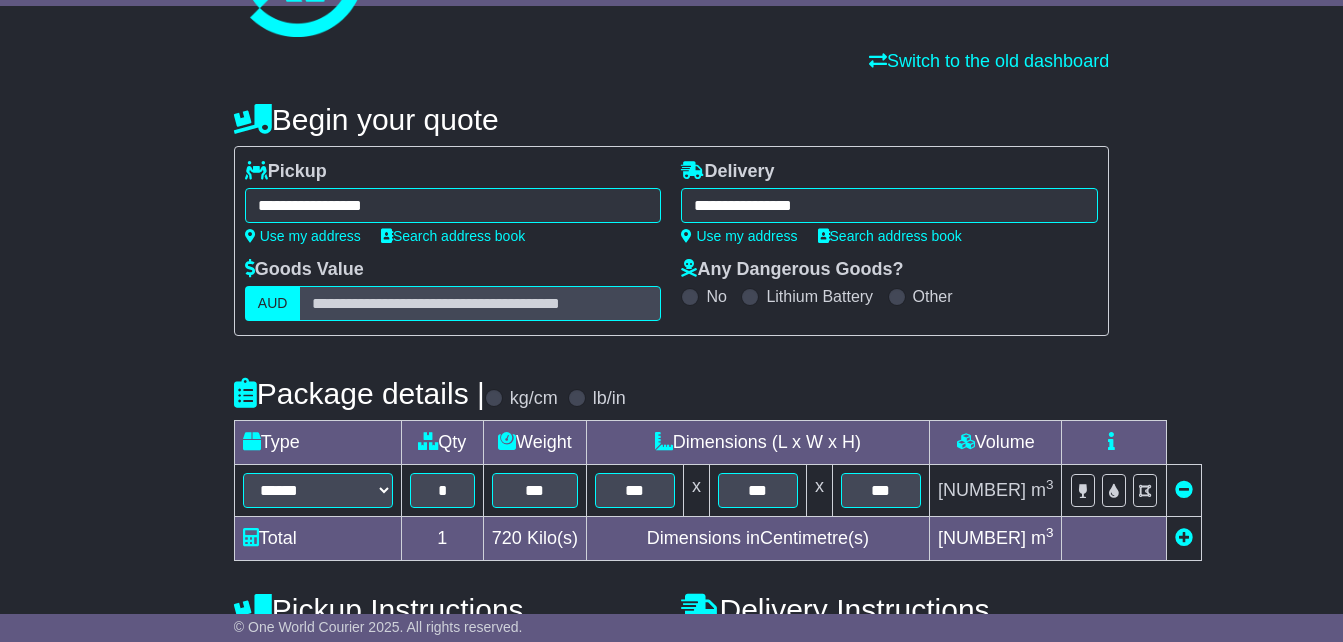 scroll, scrollTop: 500, scrollLeft: 0, axis: vertical 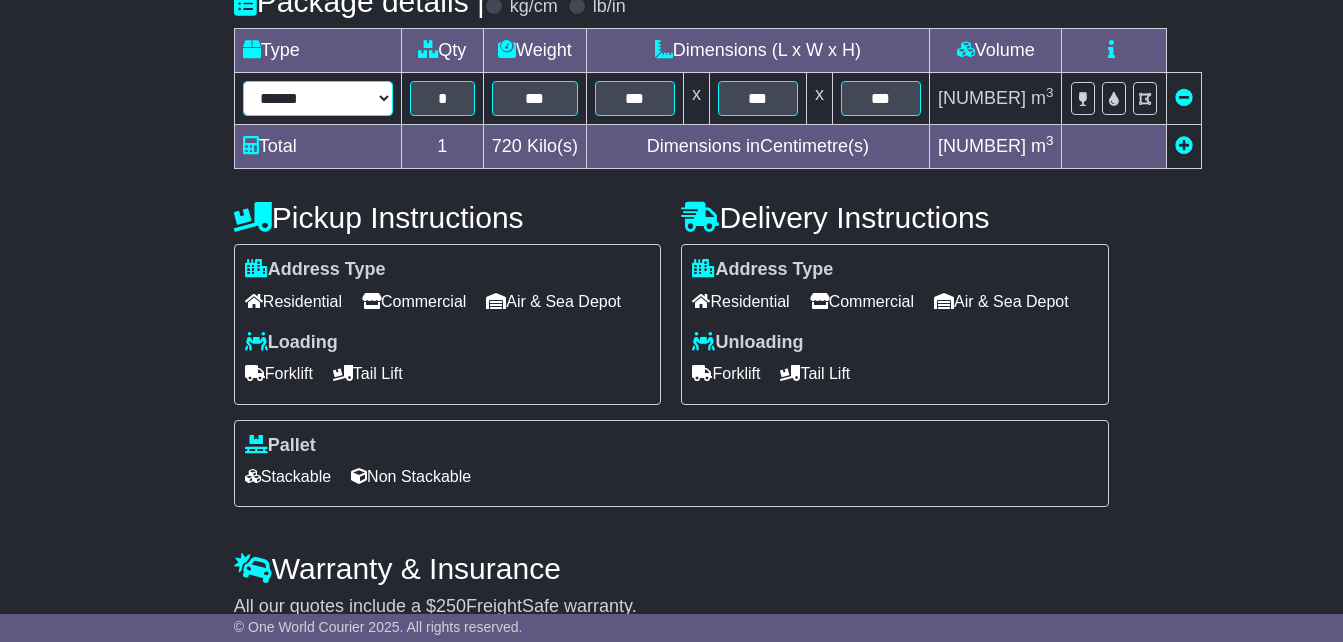 click on "**********" at bounding box center (318, 98) 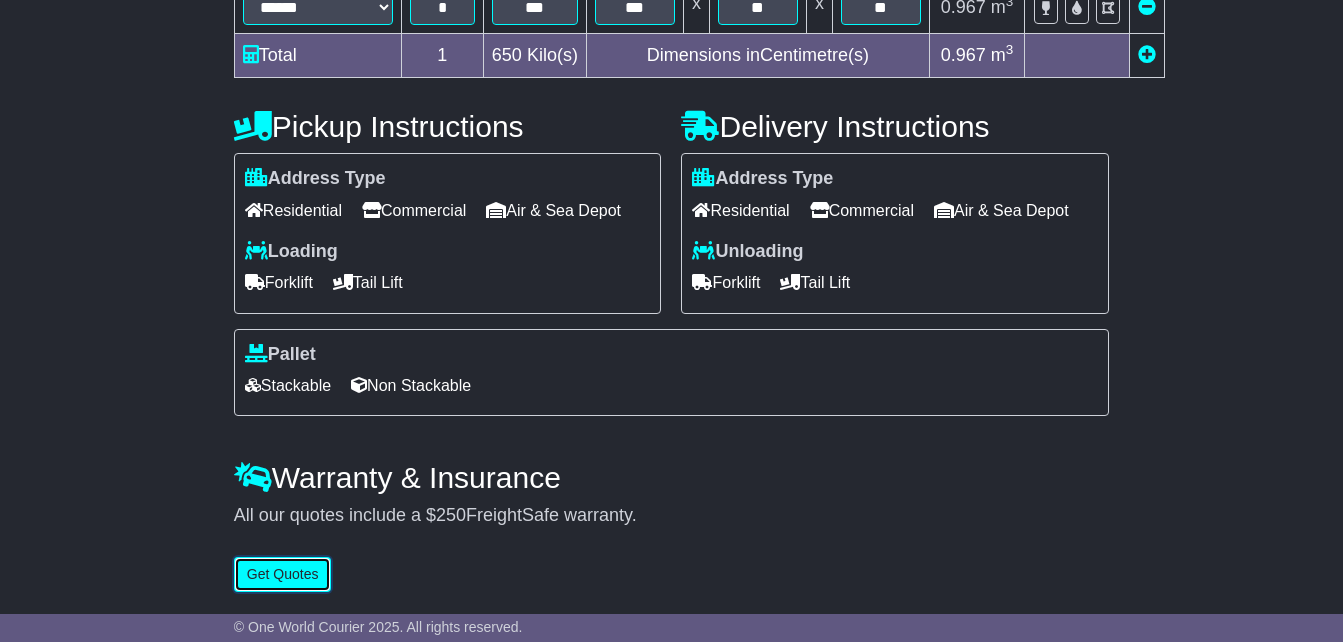 click on "Get Quotes" at bounding box center (283, 574) 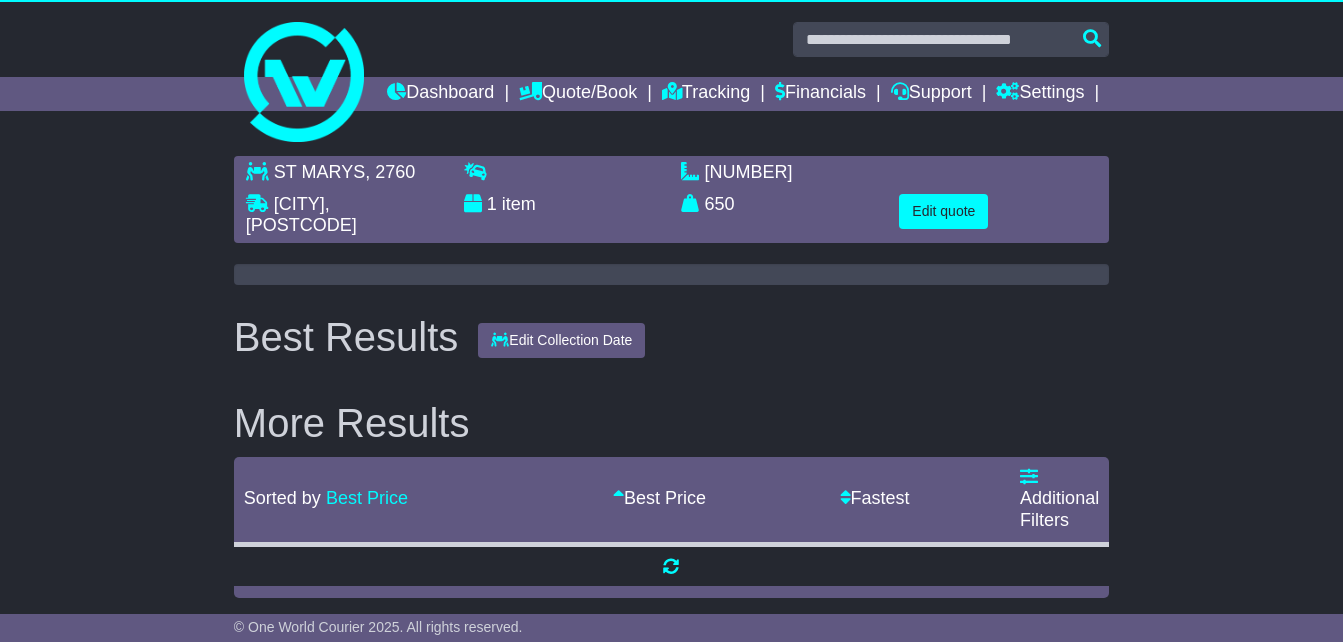 scroll, scrollTop: 0, scrollLeft: 0, axis: both 